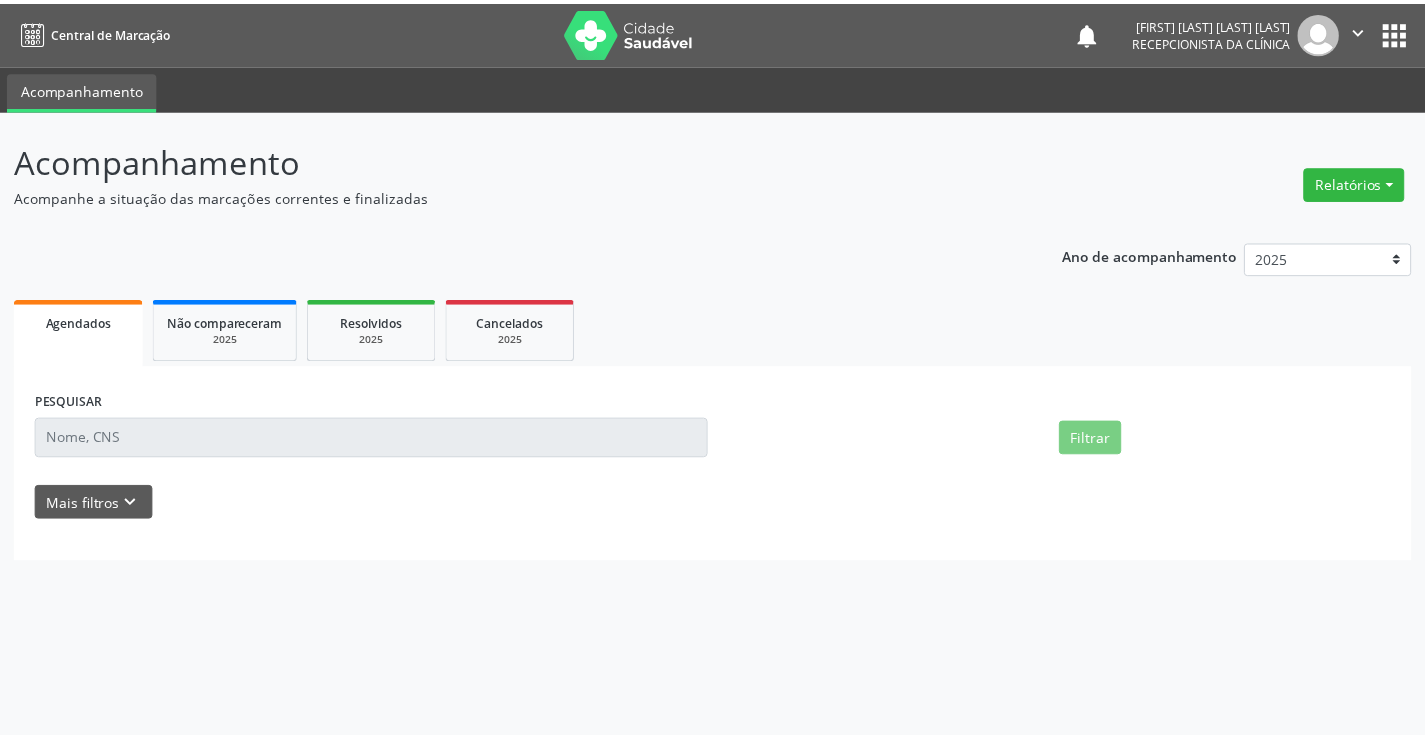 scroll, scrollTop: 0, scrollLeft: 0, axis: both 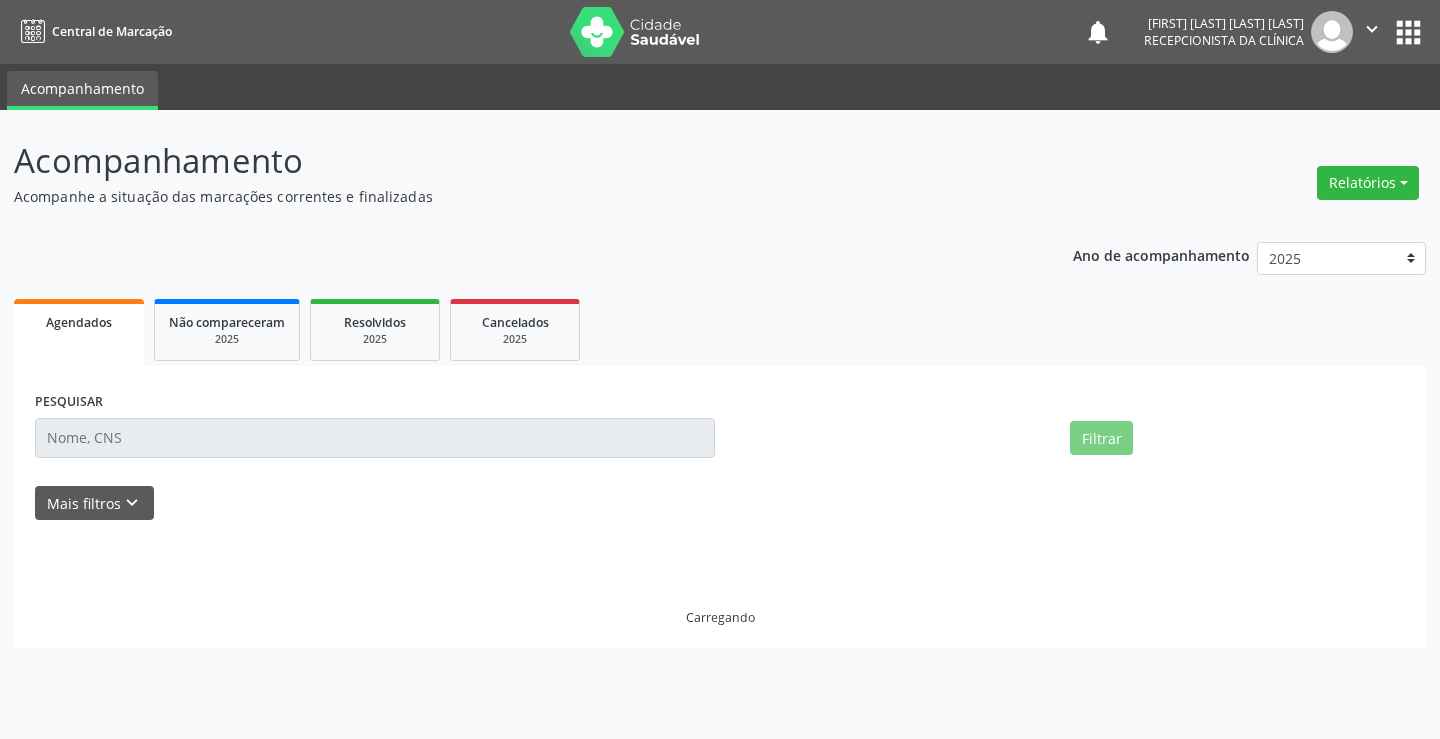 select on "7" 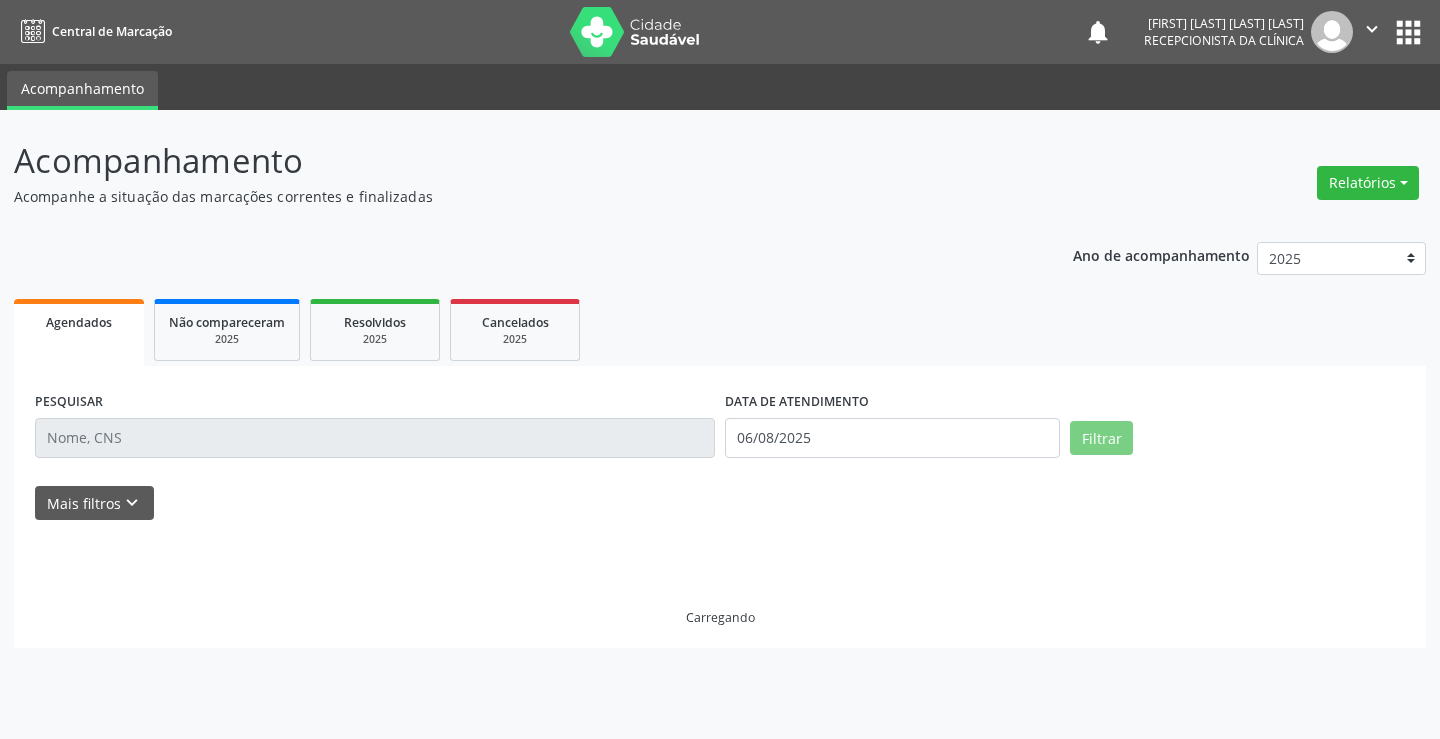click at bounding box center [375, 438] 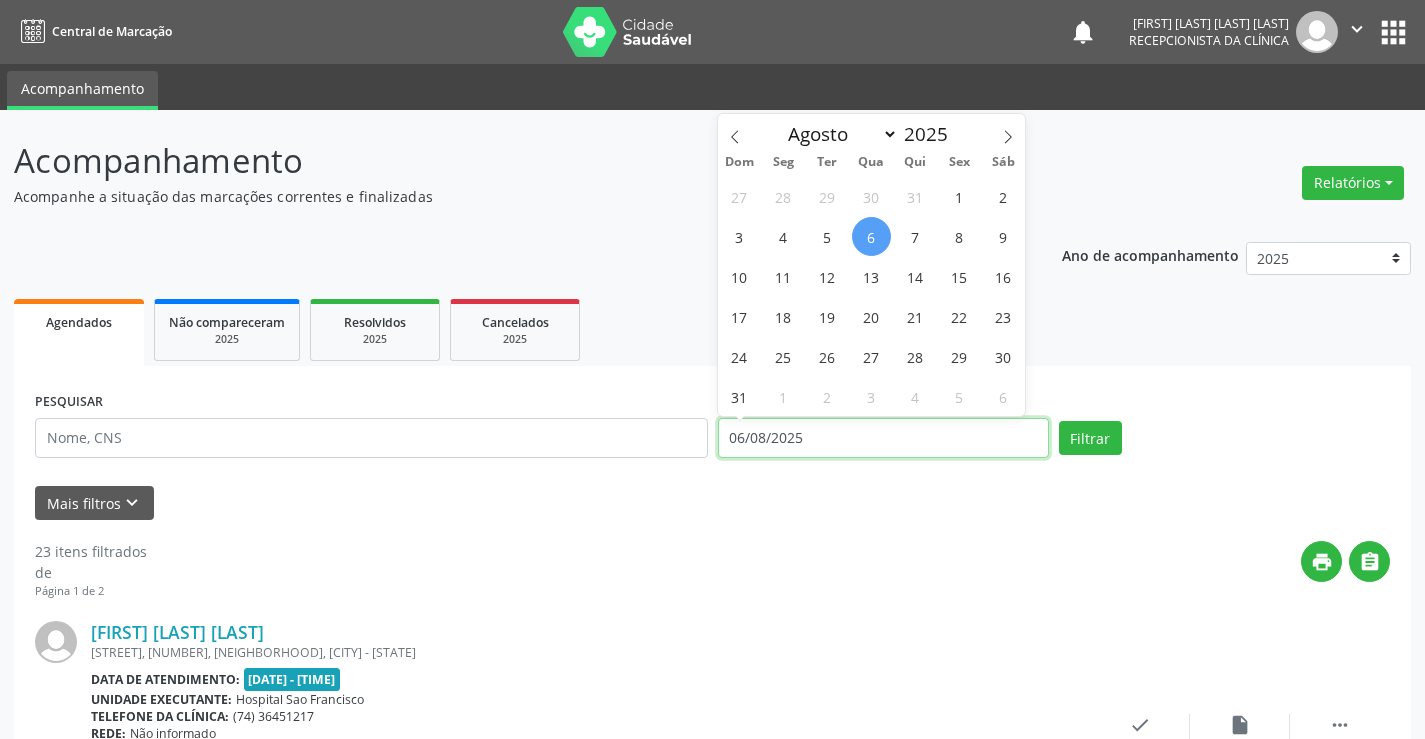 click on "06/08/2025" at bounding box center (883, 438) 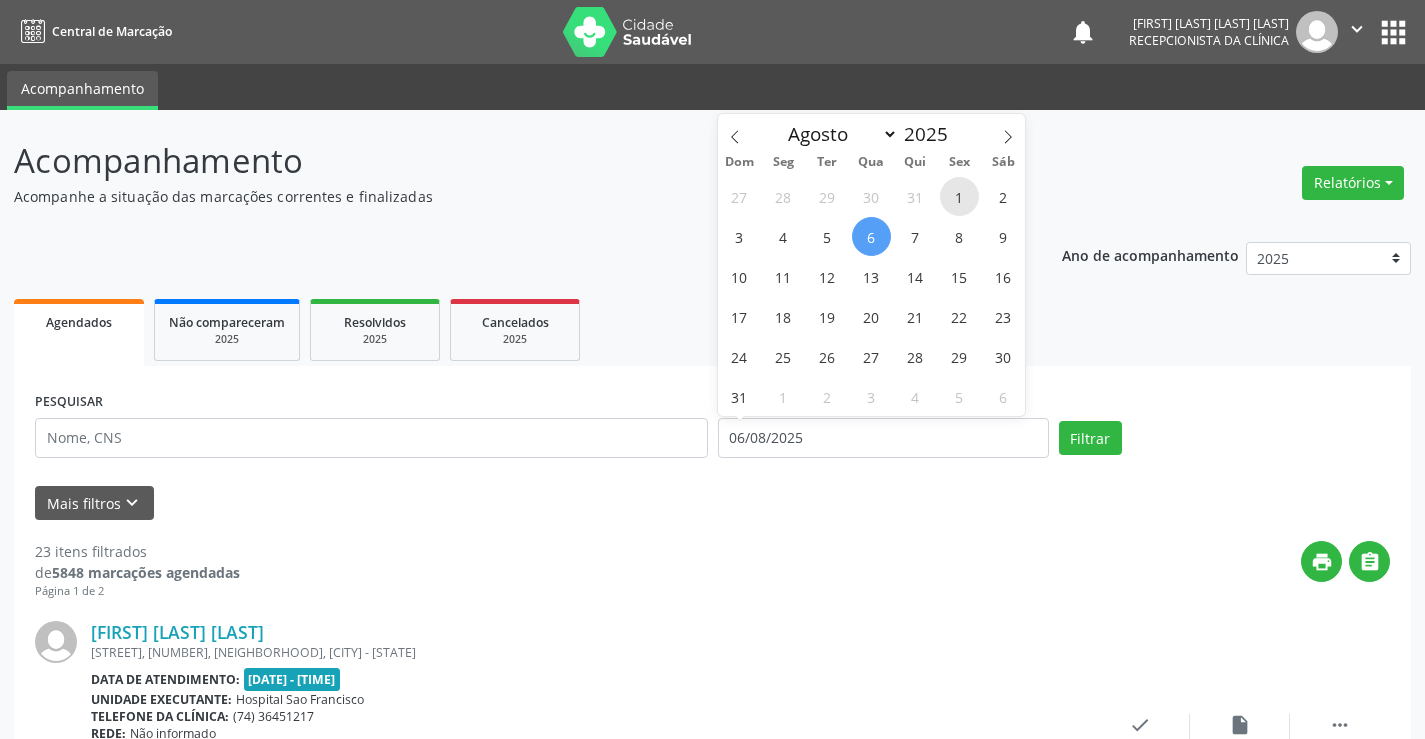 click on "1" at bounding box center [959, 196] 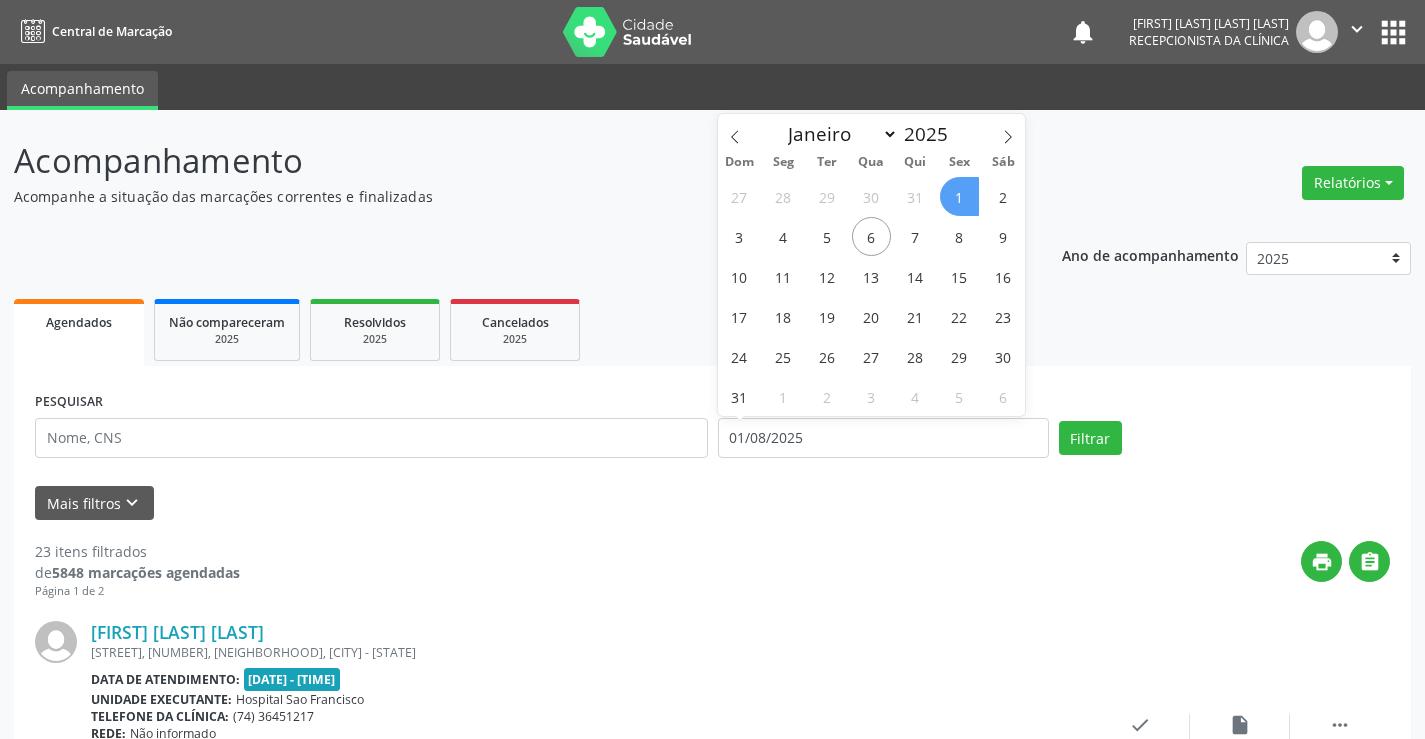 click on "1" at bounding box center [959, 196] 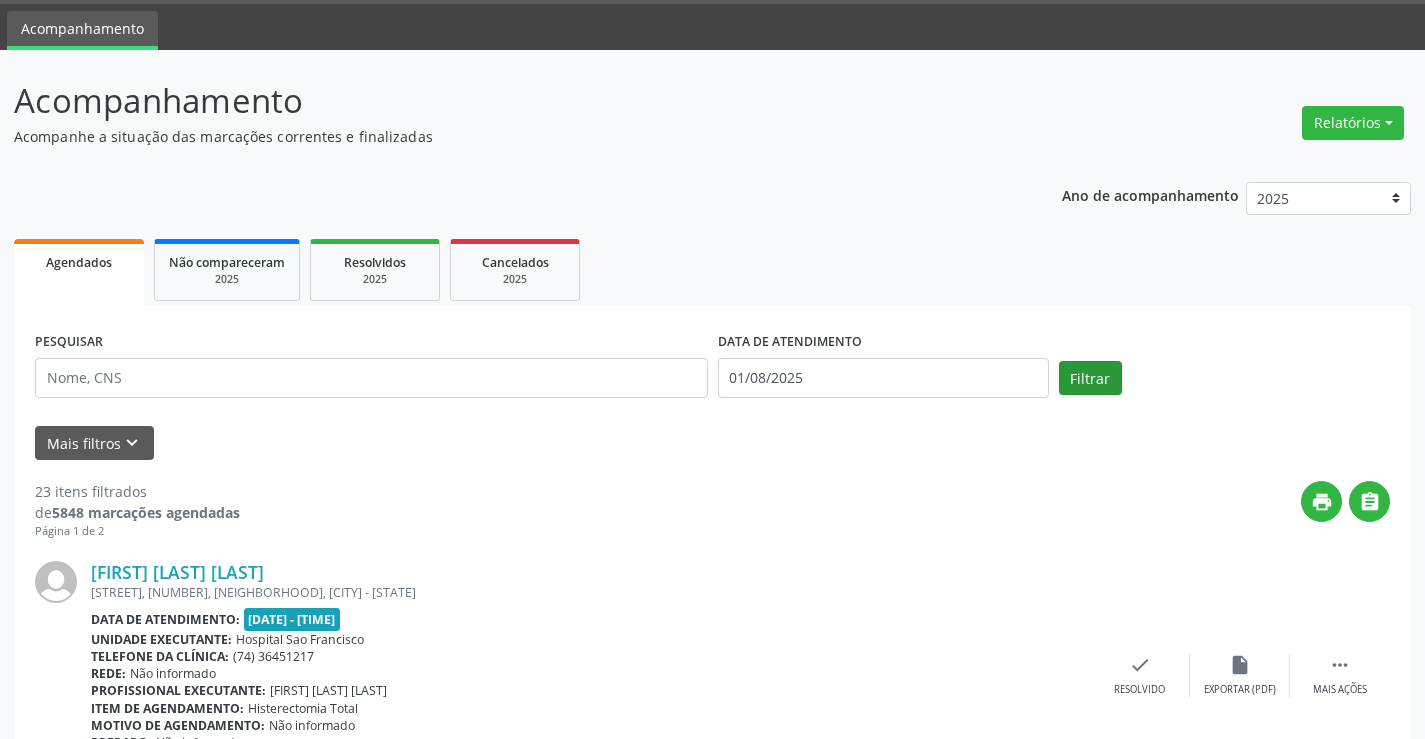 scroll, scrollTop: 100, scrollLeft: 0, axis: vertical 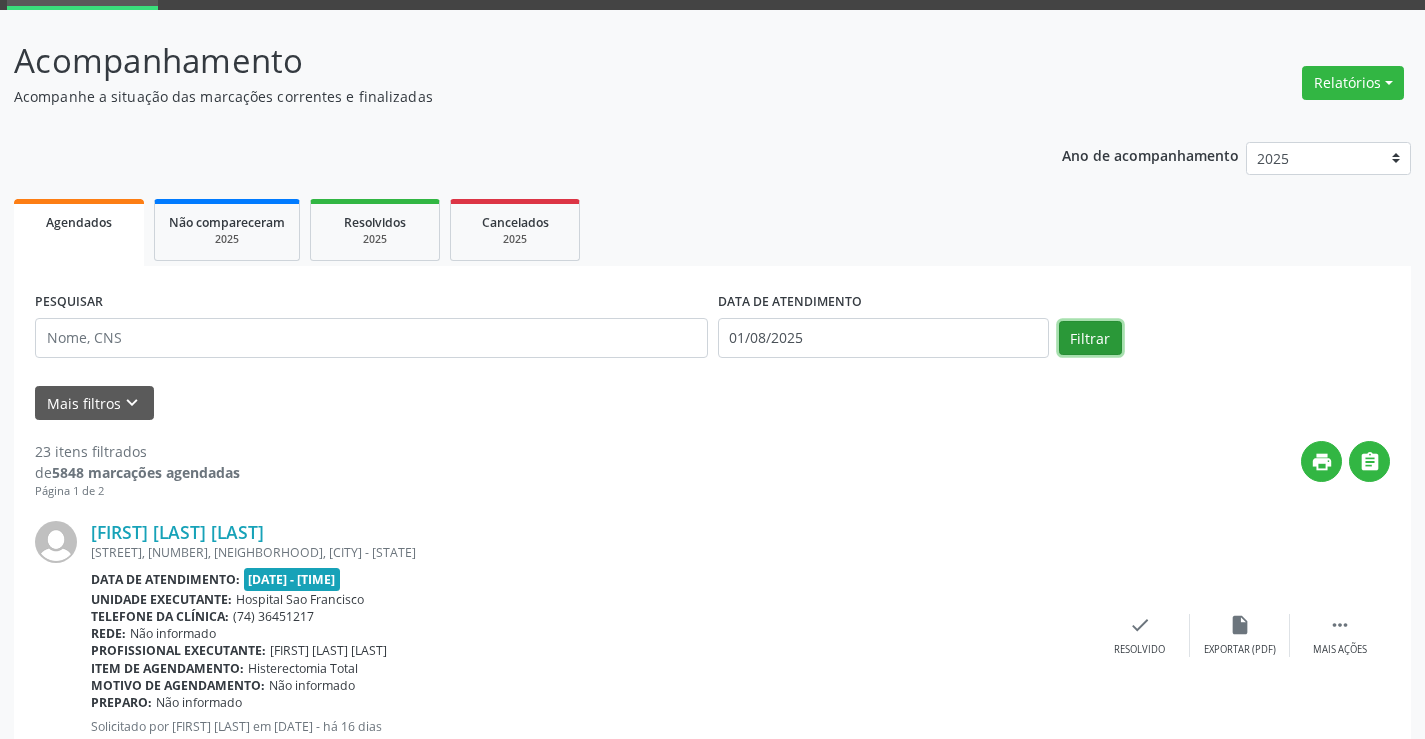 click on "Filtrar" at bounding box center (1090, 338) 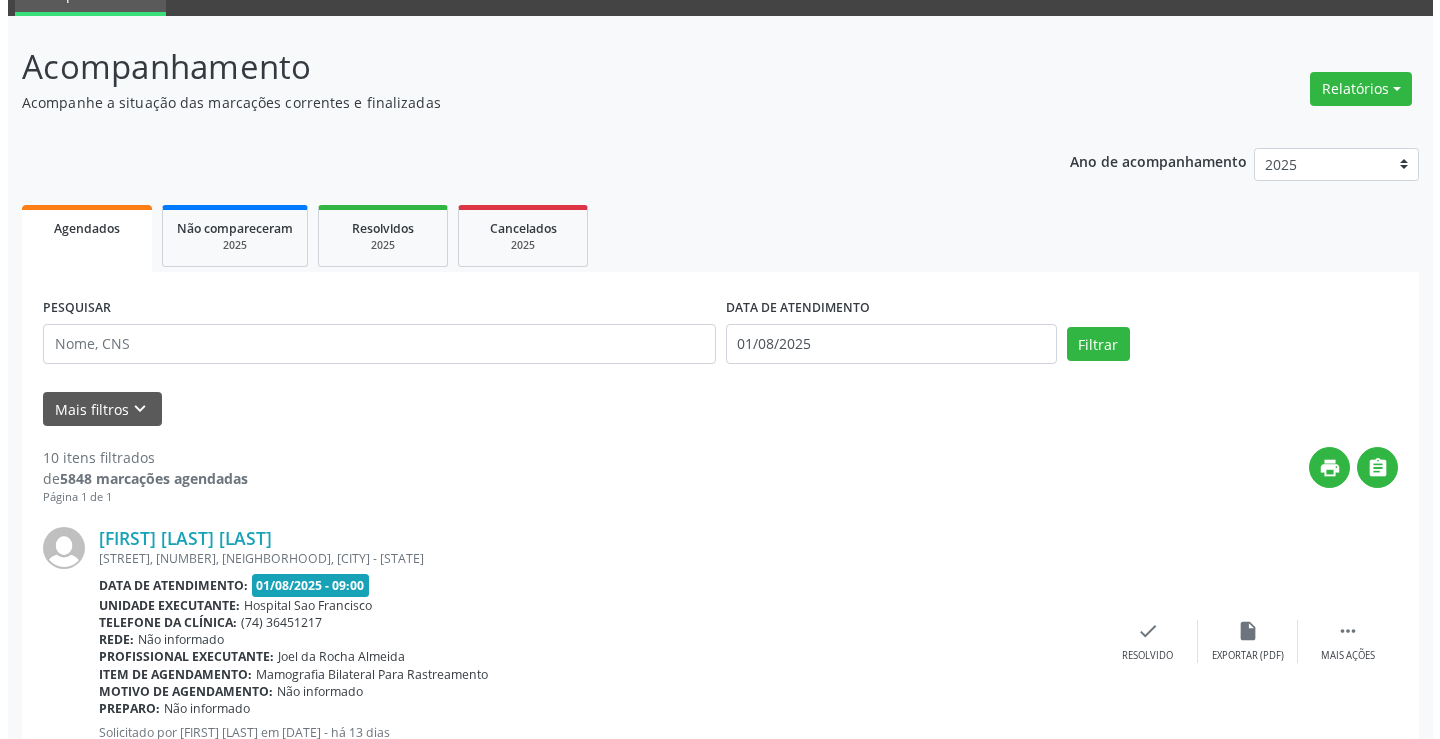 scroll, scrollTop: 300, scrollLeft: 0, axis: vertical 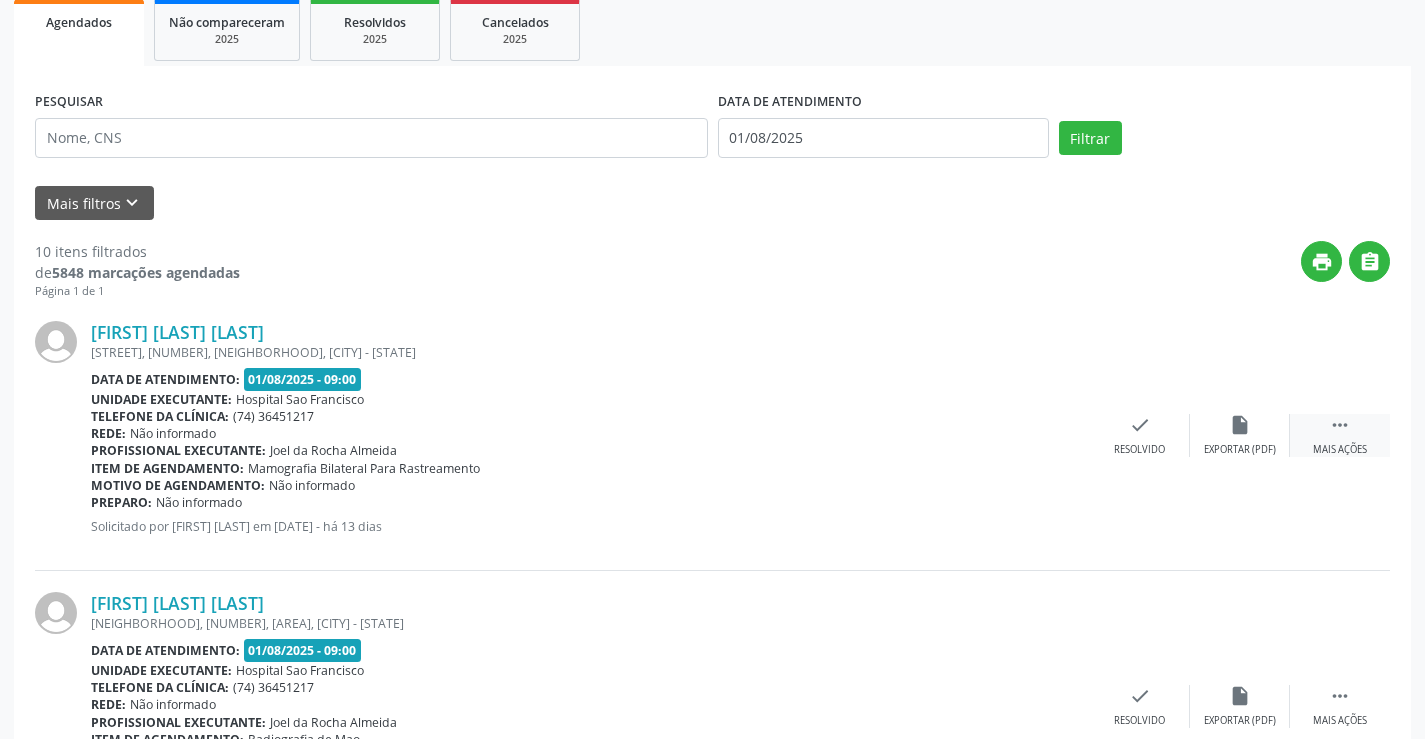 click on "Mais ações" at bounding box center (1340, 450) 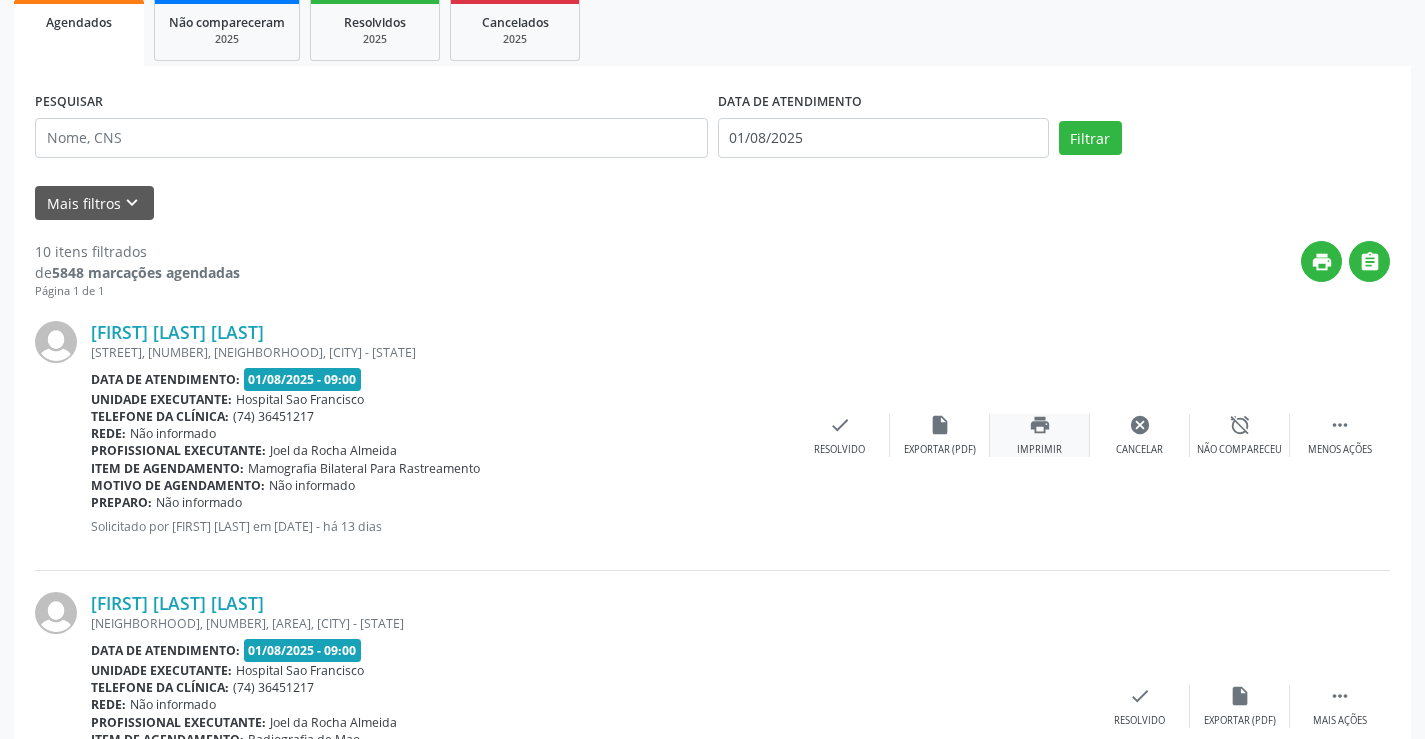 click on "print
Imprimir" at bounding box center [1040, 435] 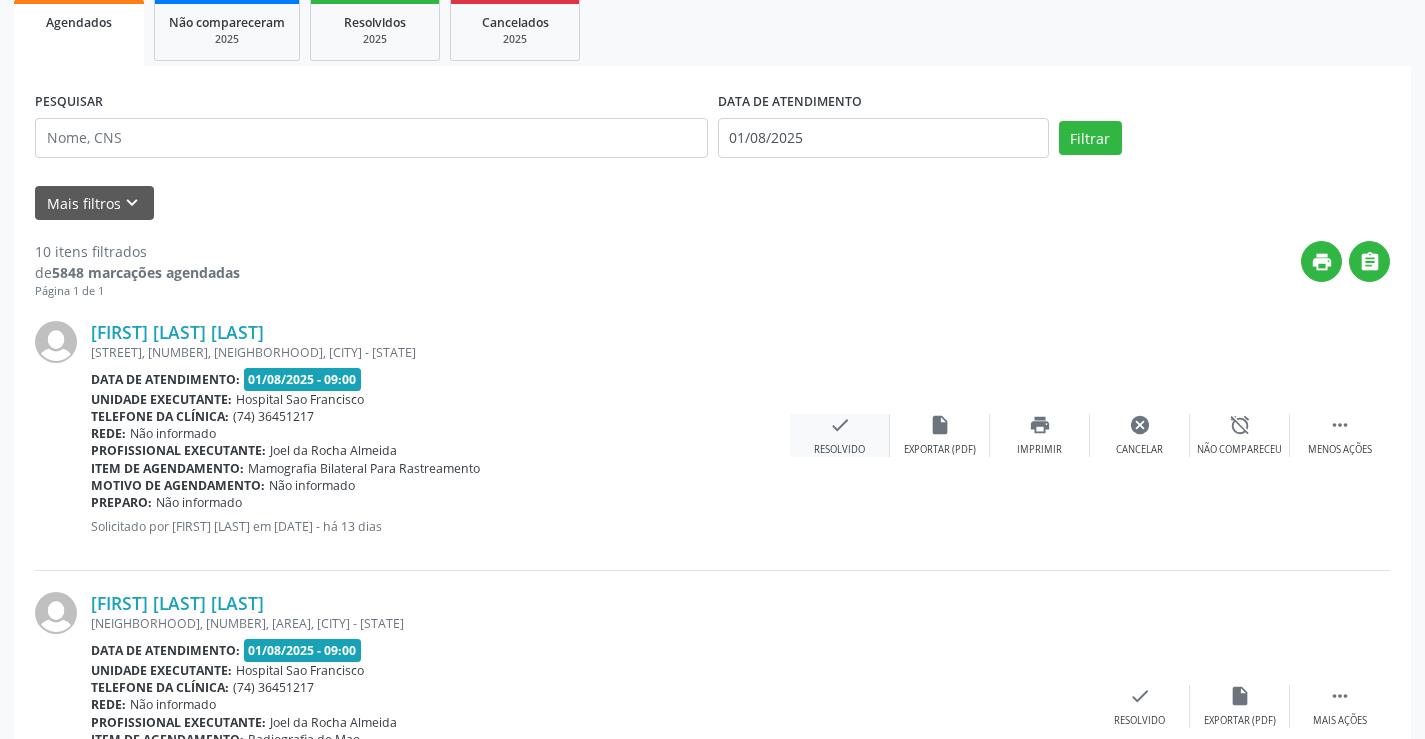 click on "Resolvido" at bounding box center [839, 450] 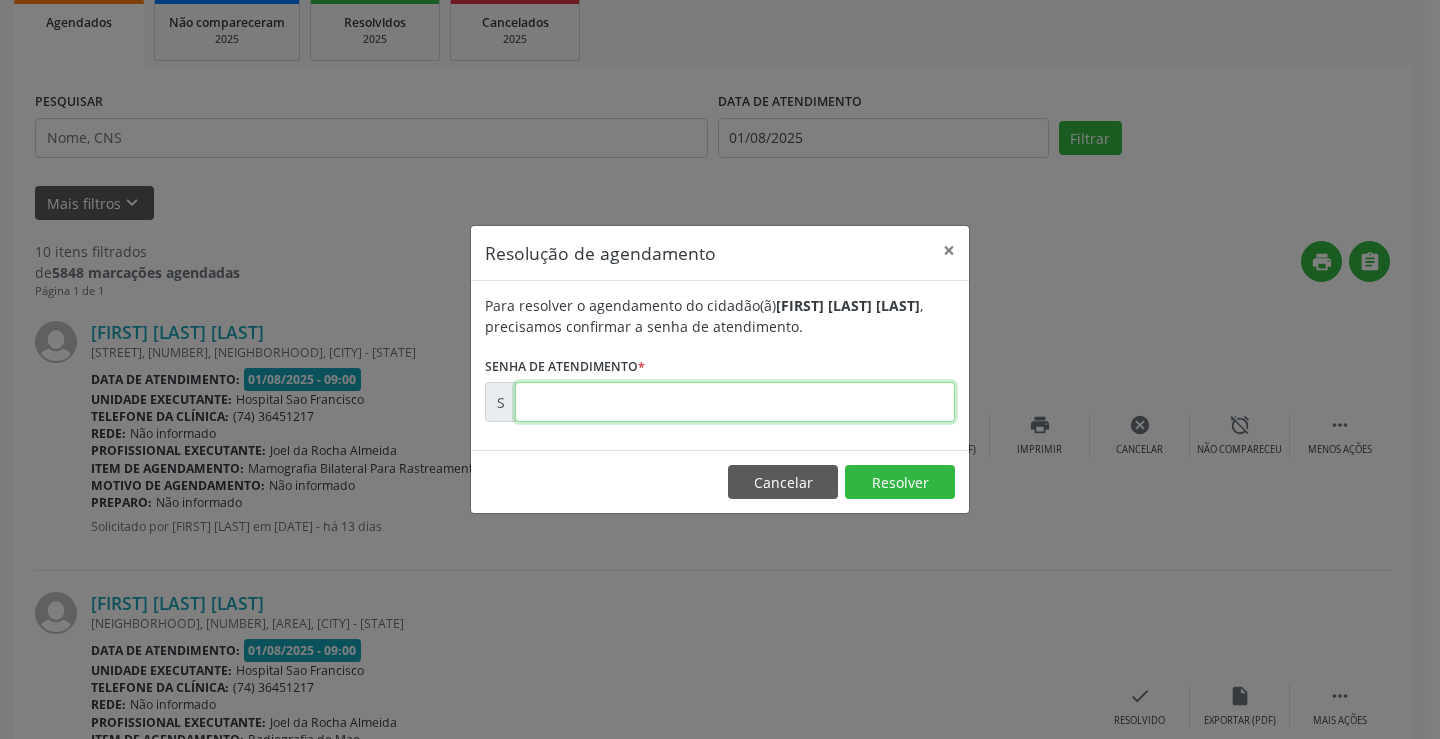 click at bounding box center [735, 402] 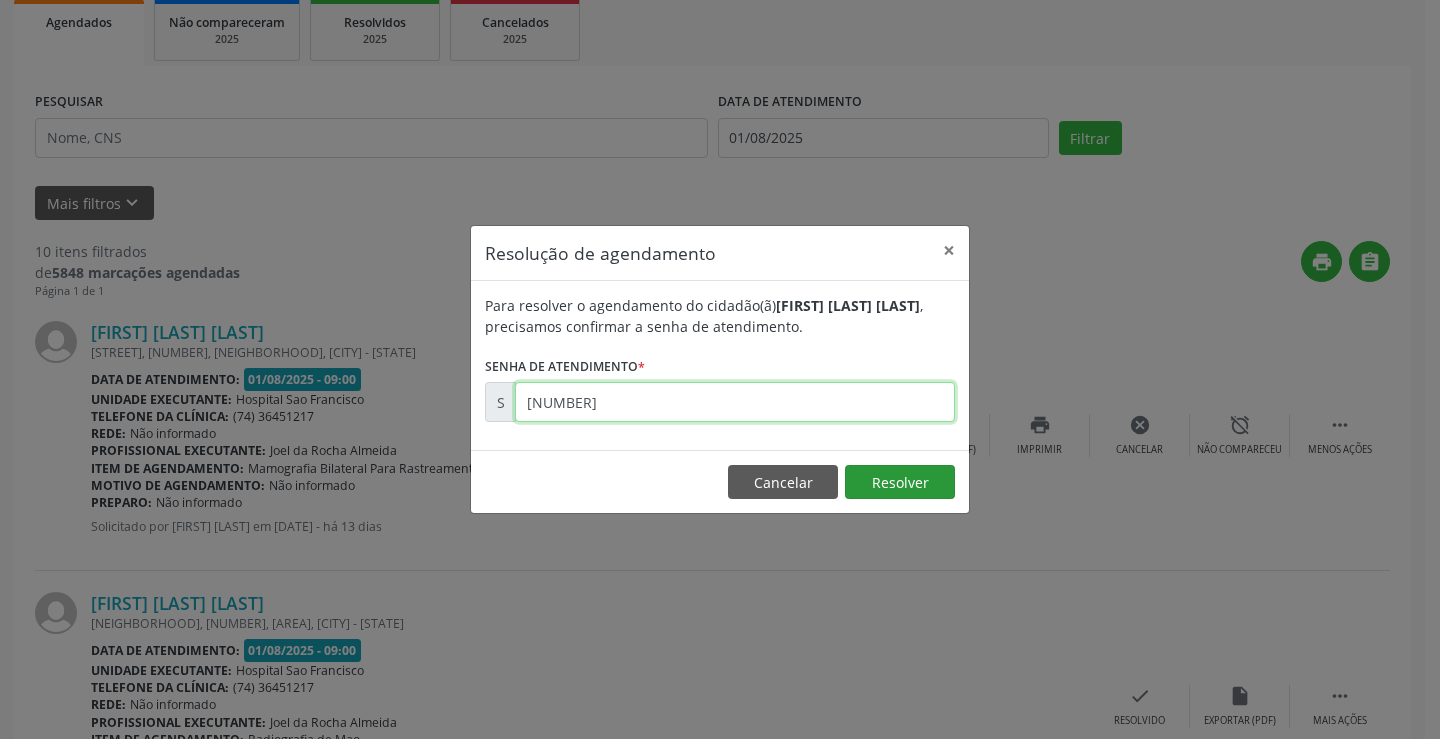 type on "[NUMBER]" 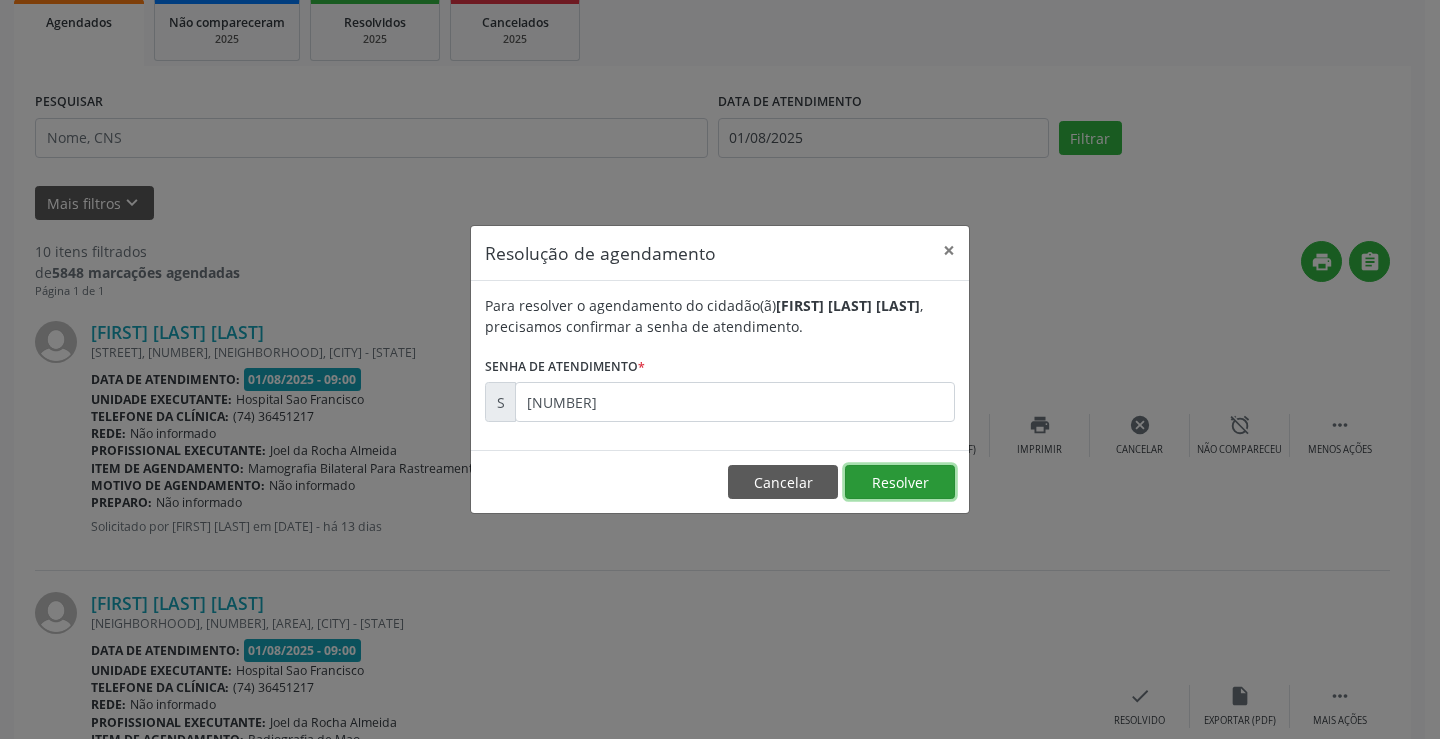 click on "Resolver" at bounding box center (900, 482) 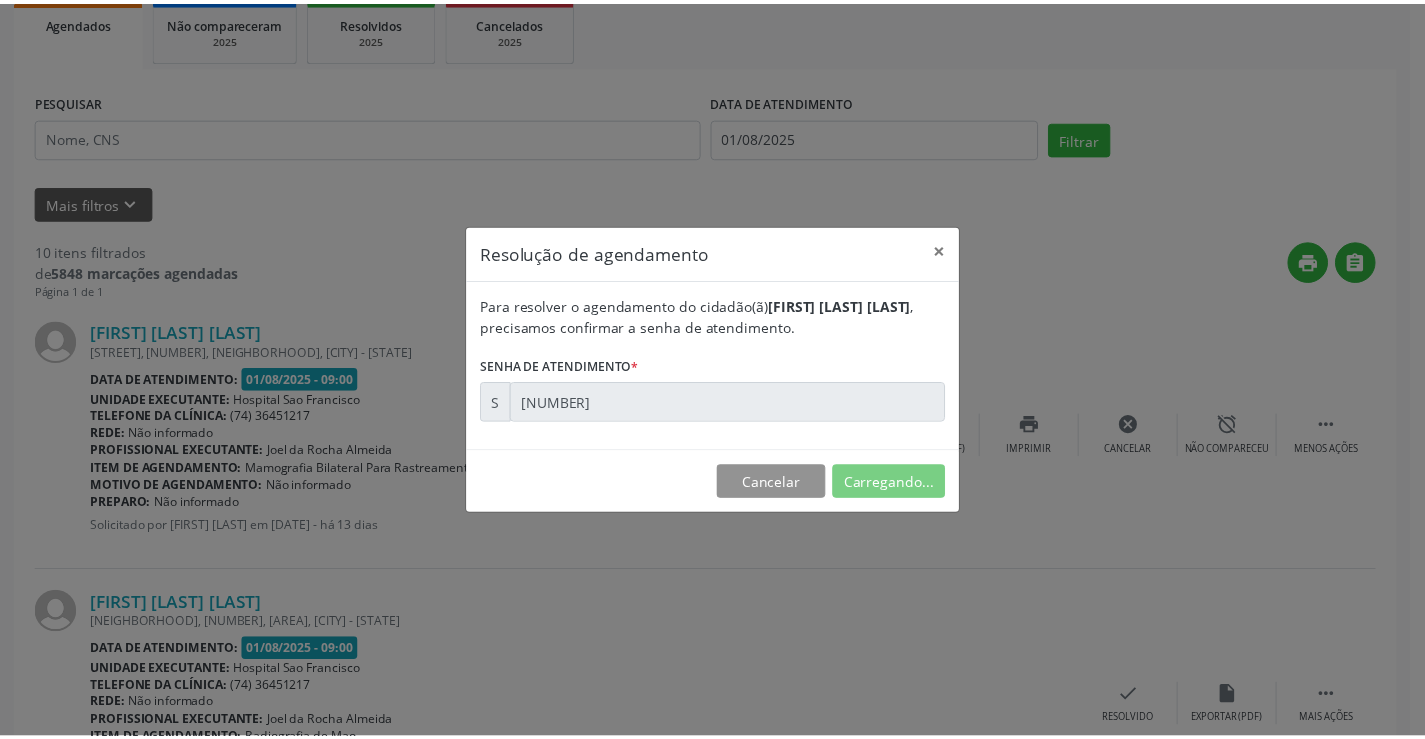 scroll, scrollTop: 0, scrollLeft: 0, axis: both 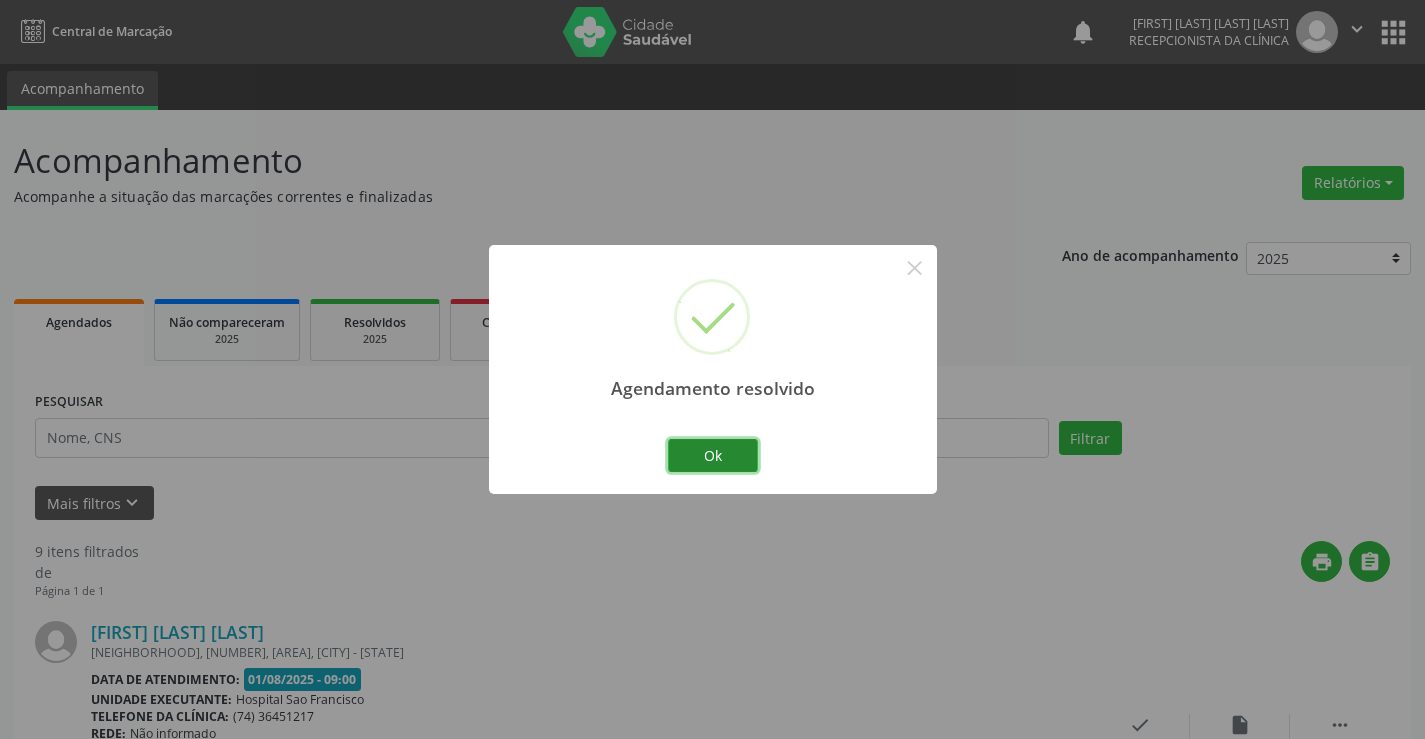 click on "Ok" at bounding box center [713, 456] 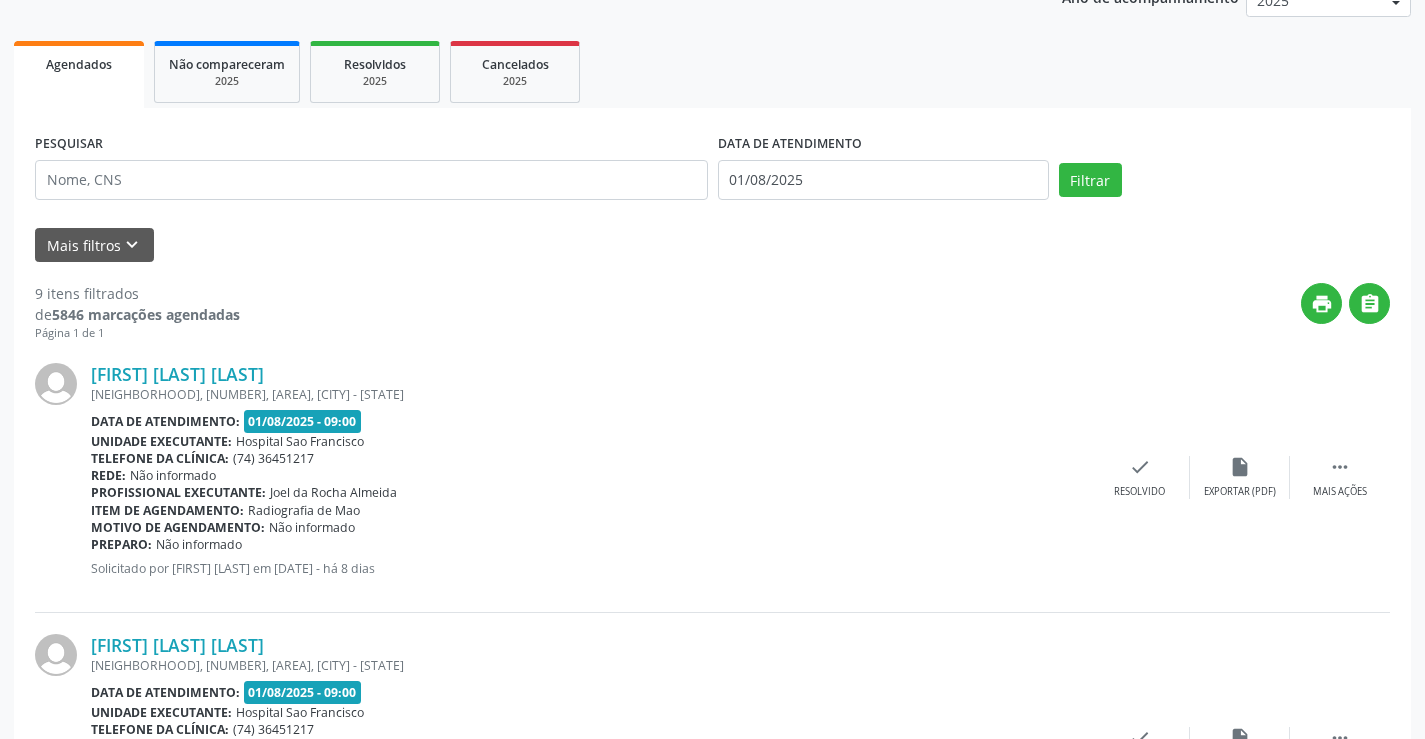 scroll, scrollTop: 300, scrollLeft: 0, axis: vertical 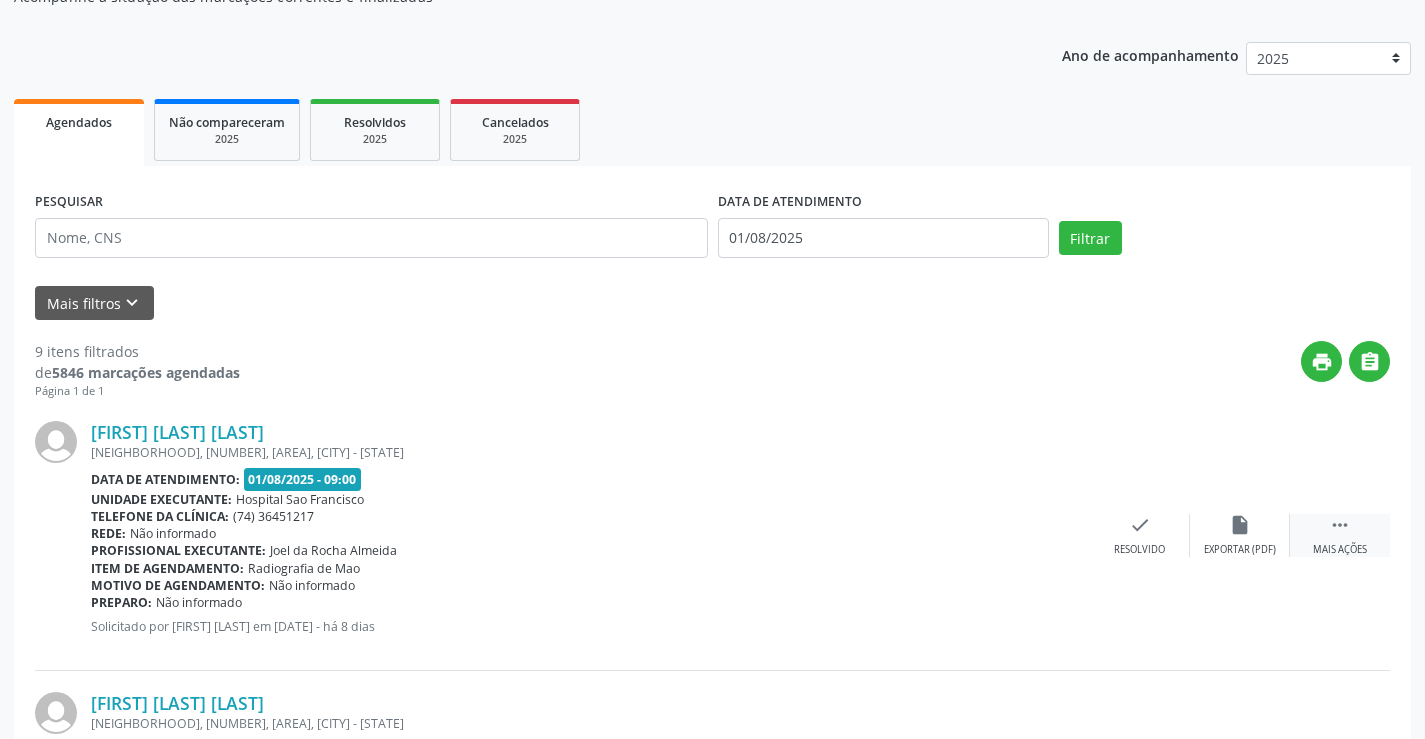 drag, startPoint x: 357, startPoint y: 434, endPoint x: 1332, endPoint y: 534, distance: 980.1148 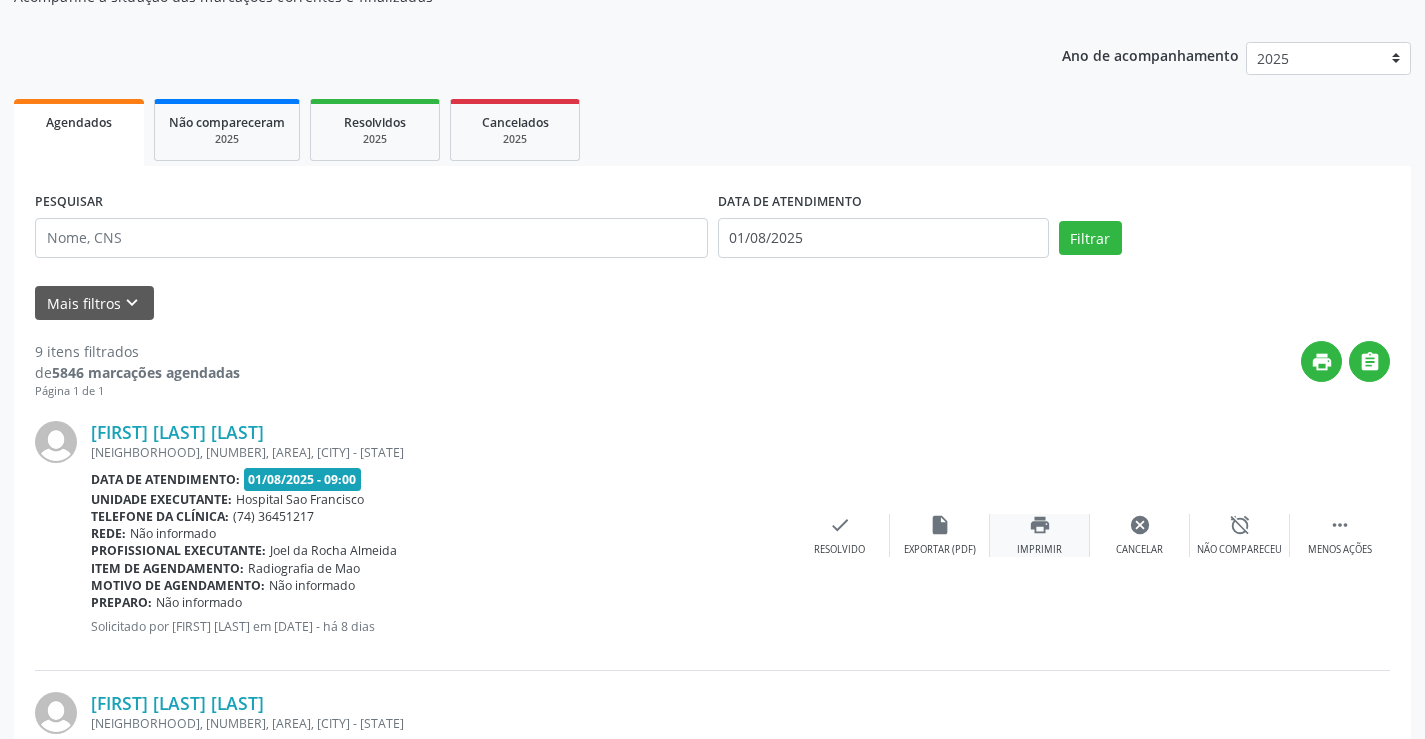 click on "print" at bounding box center [1040, 525] 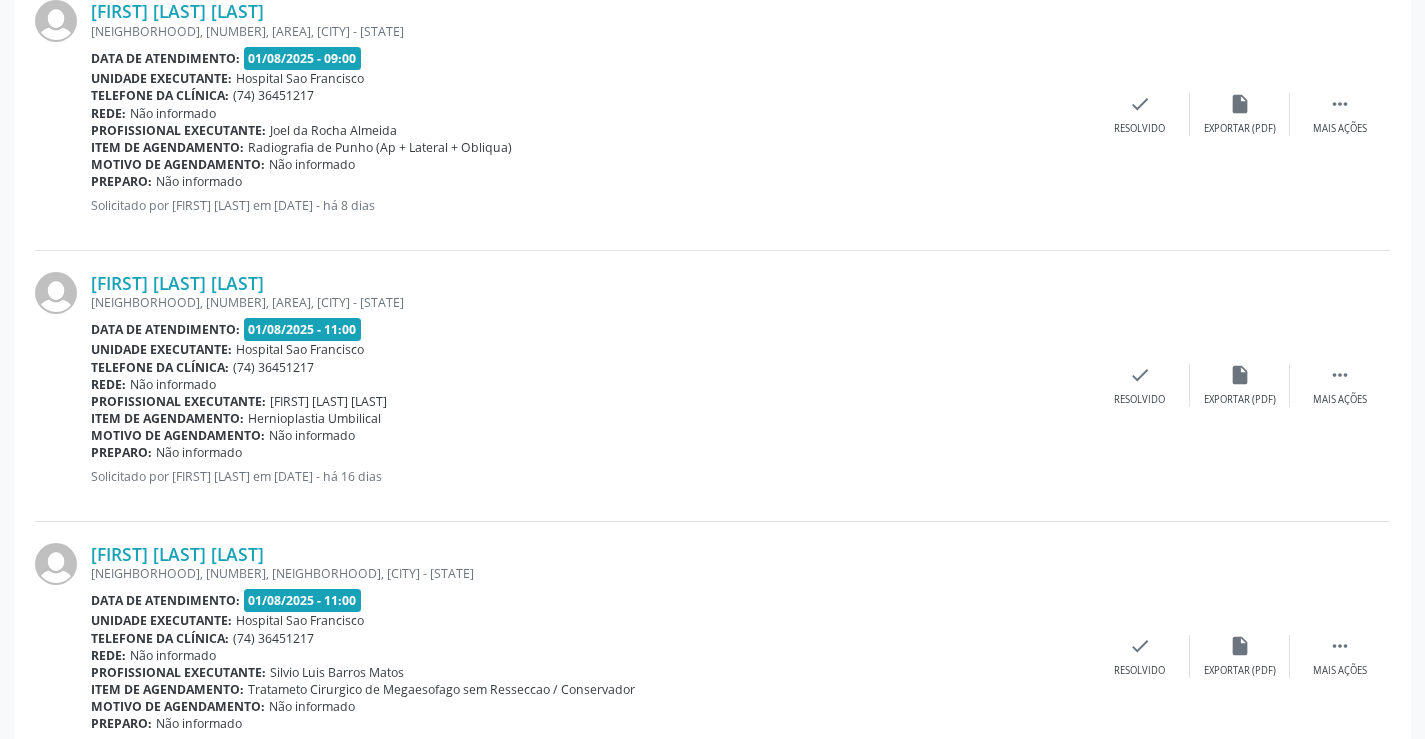 scroll, scrollTop: 1500, scrollLeft: 0, axis: vertical 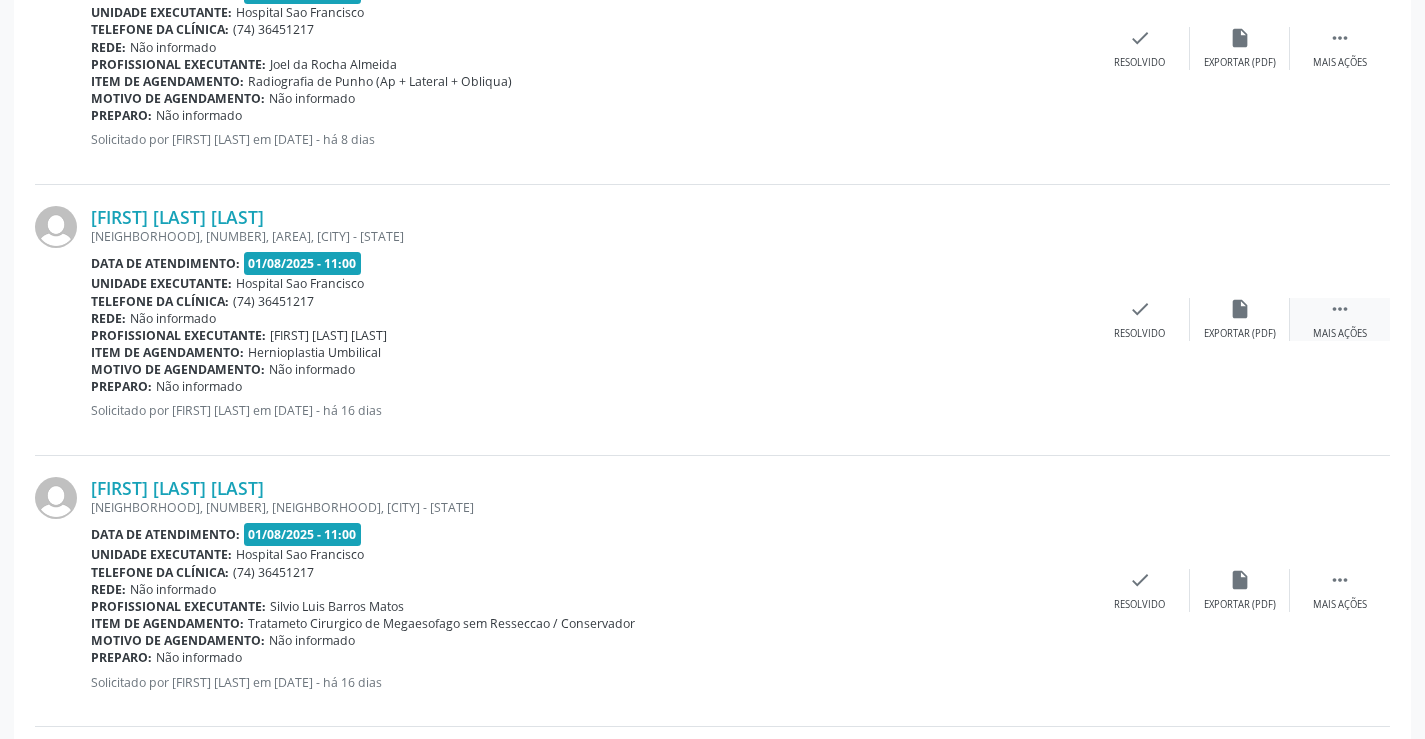 click on "
Mais ações" at bounding box center [1340, 319] 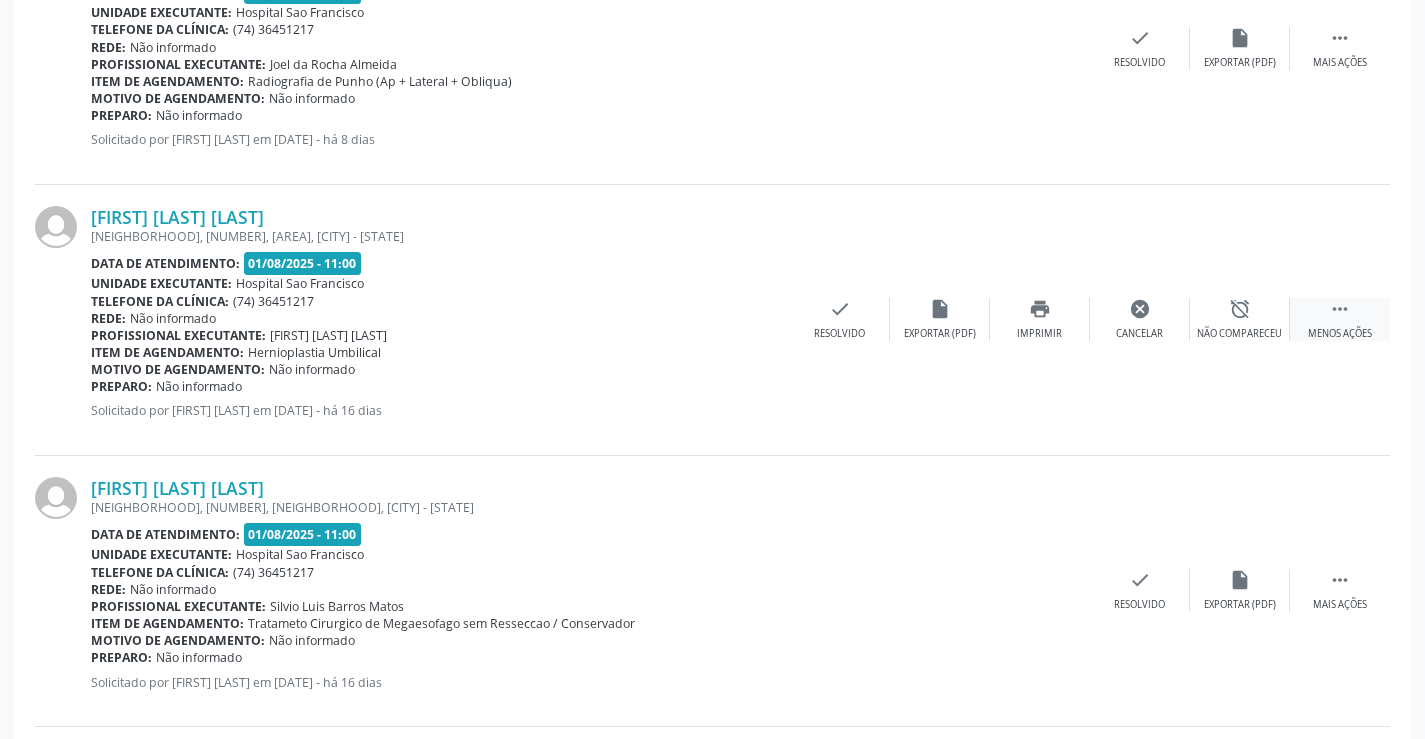click on "" at bounding box center (1340, 309) 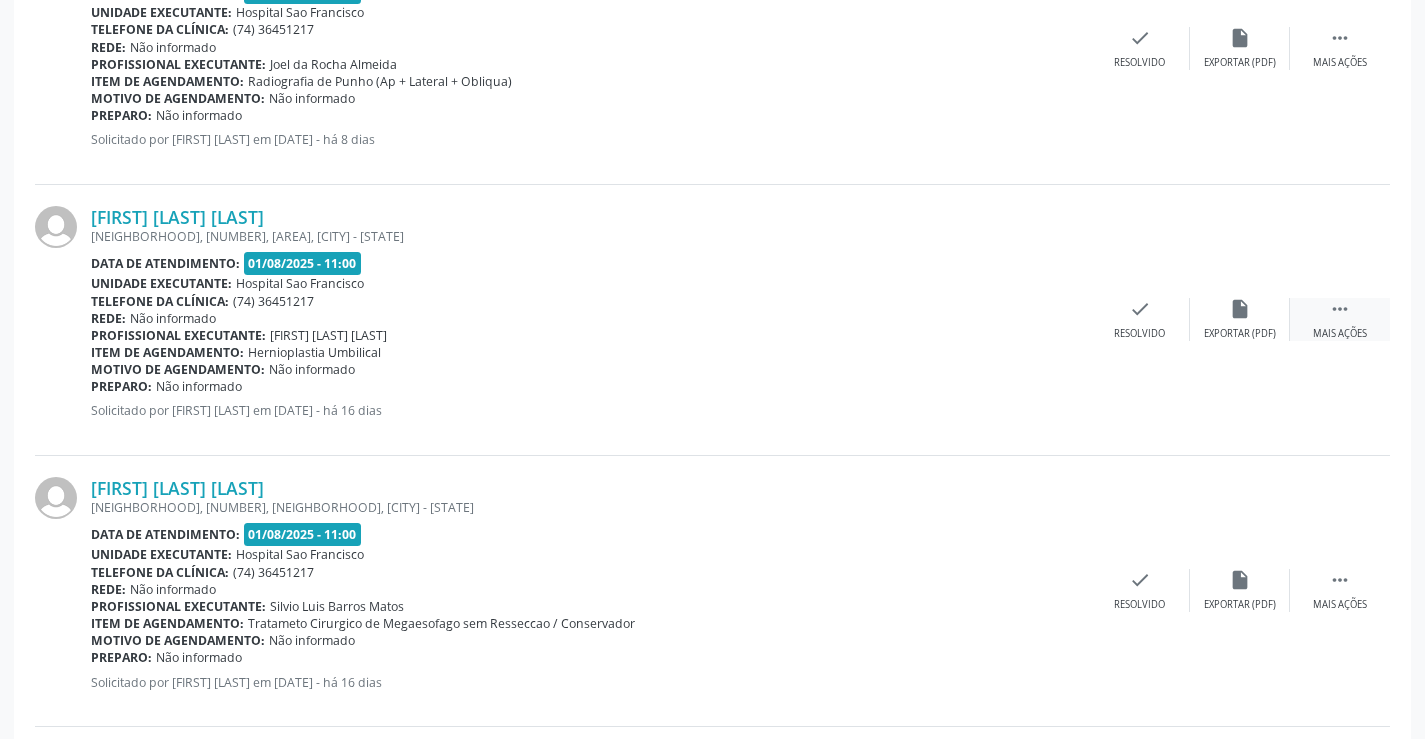 click on "
Mais ações" at bounding box center [1340, 319] 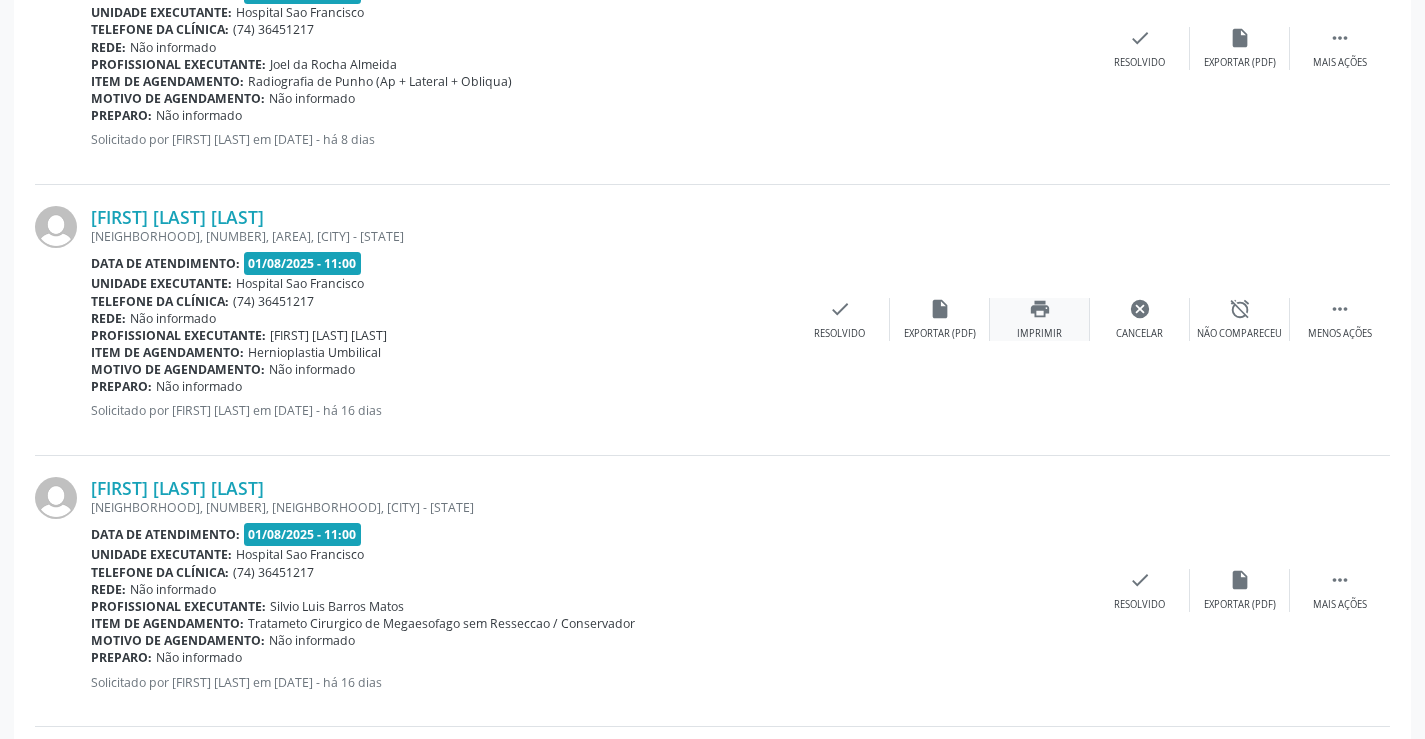 click on "print" at bounding box center [1040, 309] 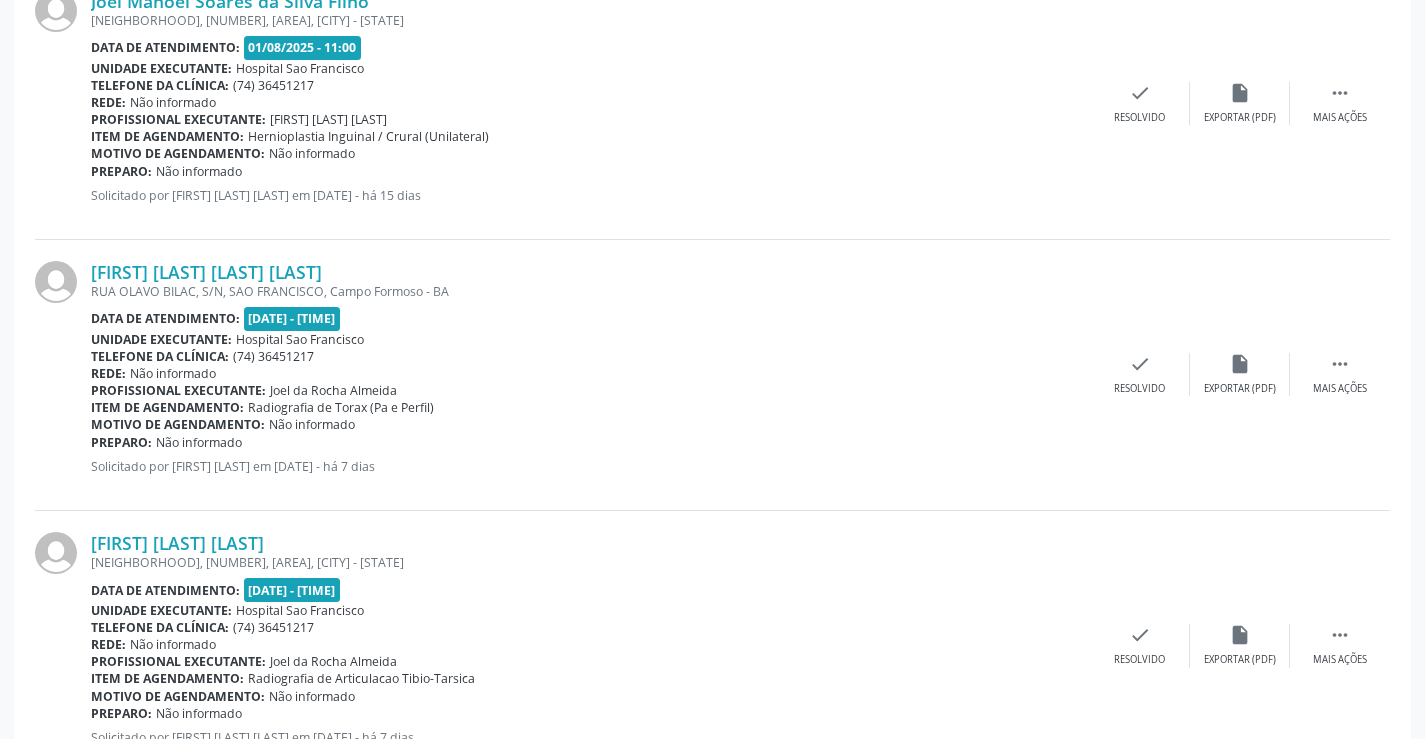 scroll, scrollTop: 2300, scrollLeft: 0, axis: vertical 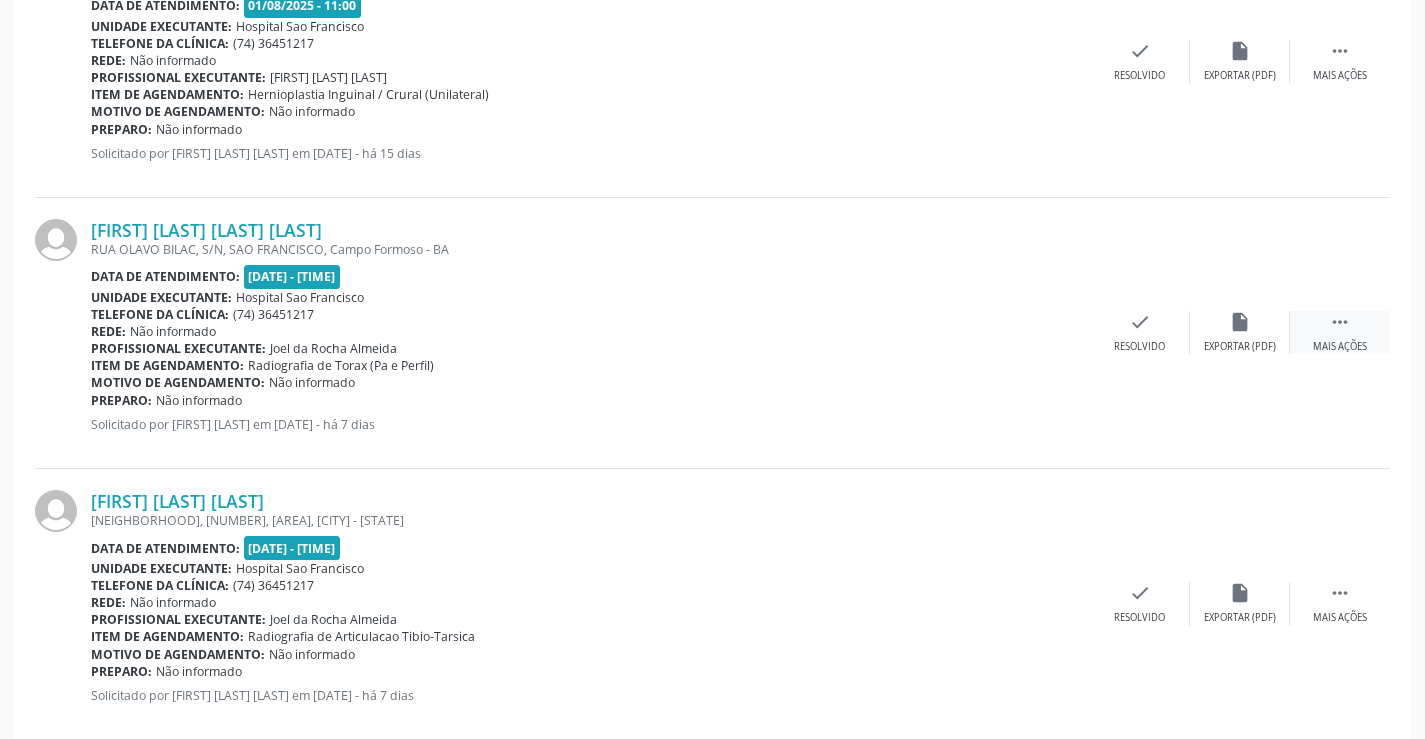 click on "Mais ações" at bounding box center [1340, 347] 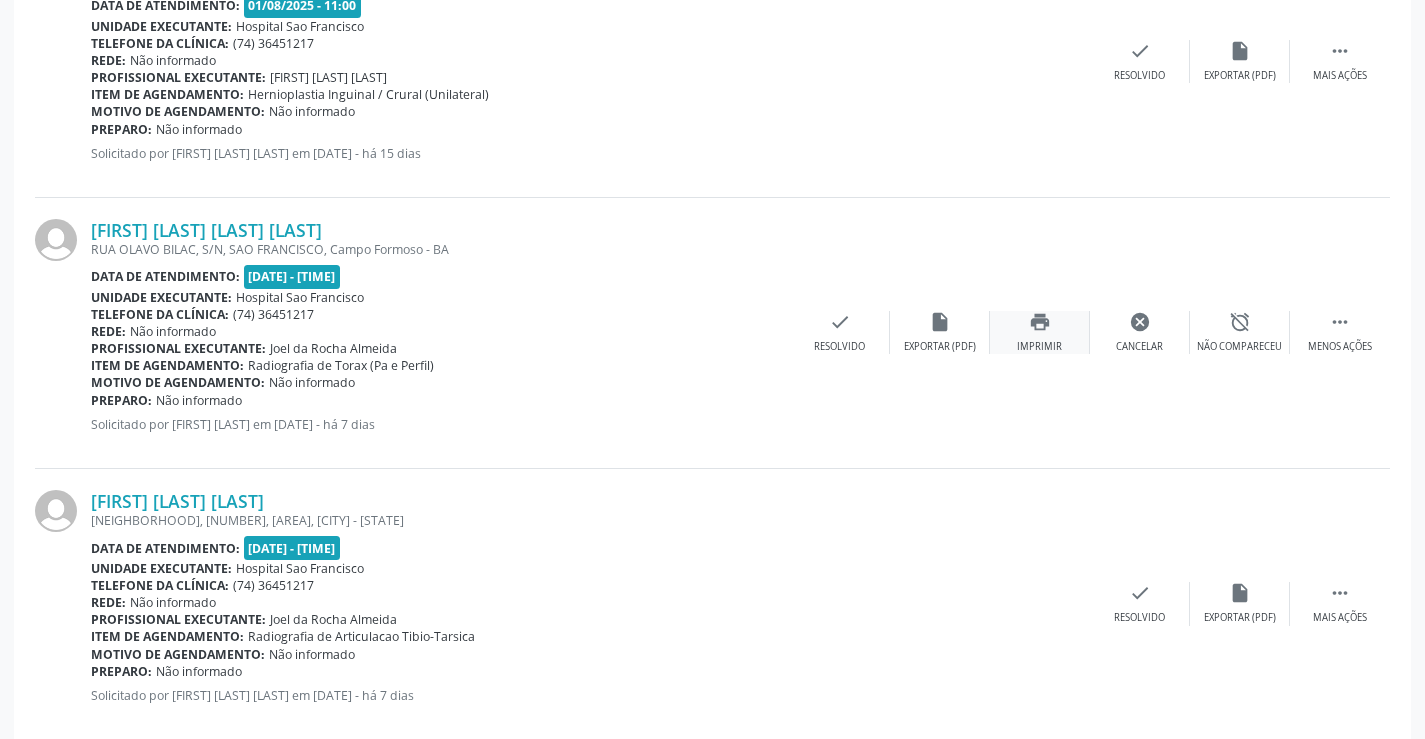 click on "print
Imprimir" at bounding box center [1040, 332] 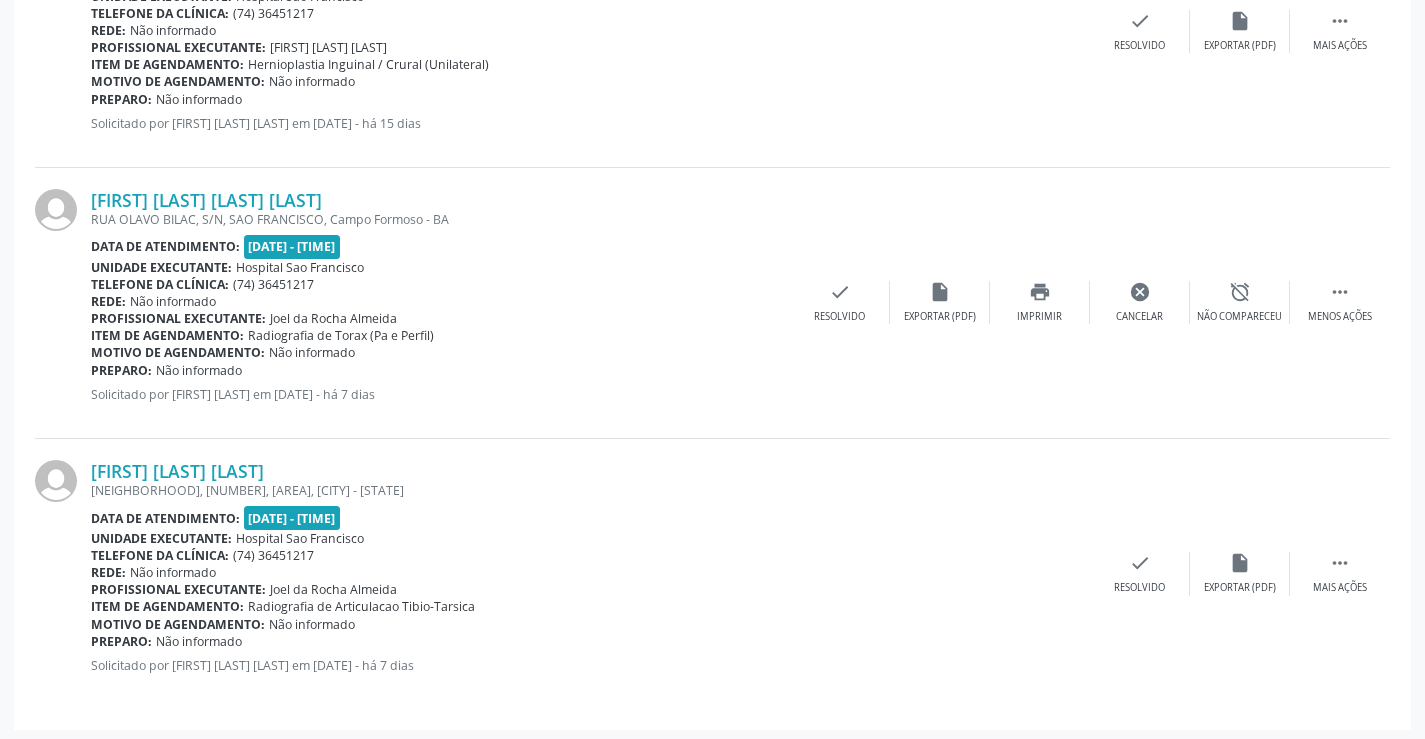 scroll, scrollTop: 2335, scrollLeft: 0, axis: vertical 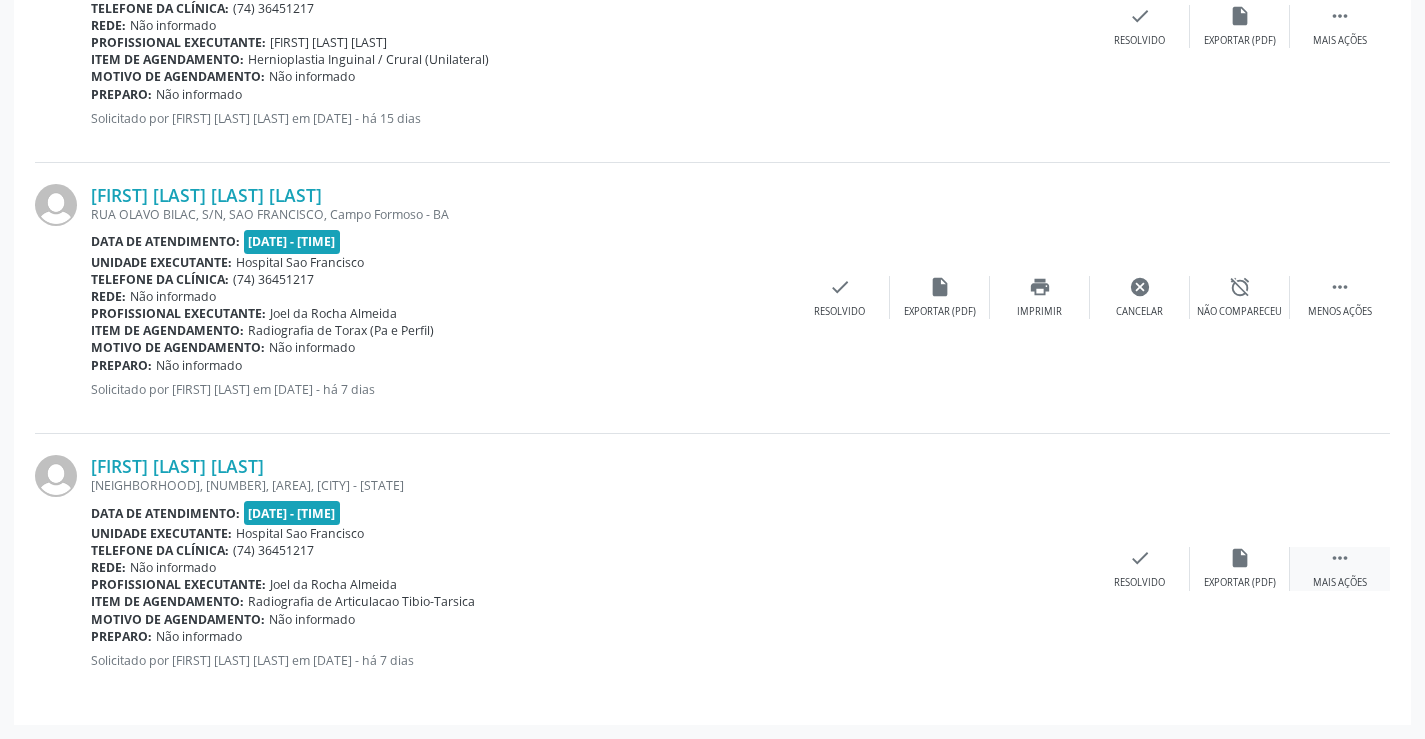 click on "
Mais ações" at bounding box center (1340, 568) 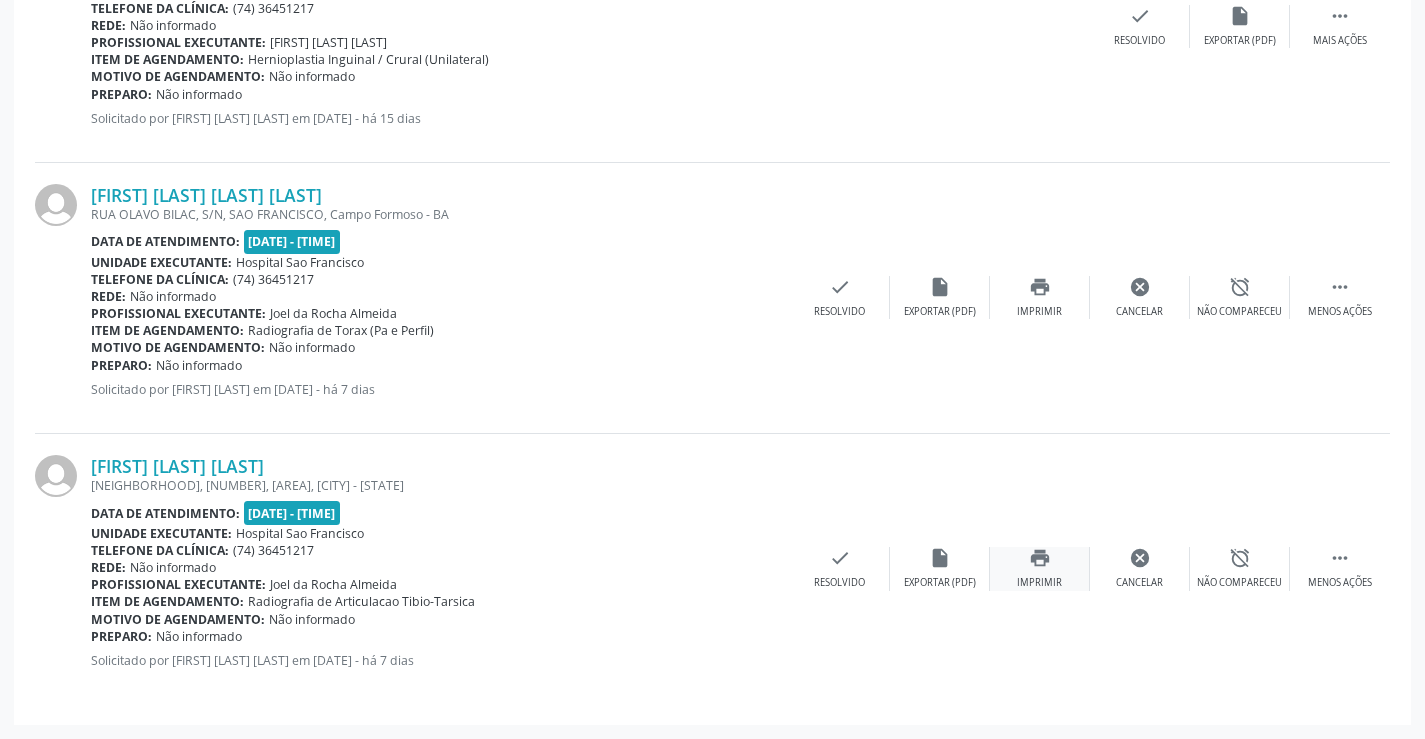 click on "print
Imprimir" at bounding box center (1040, 568) 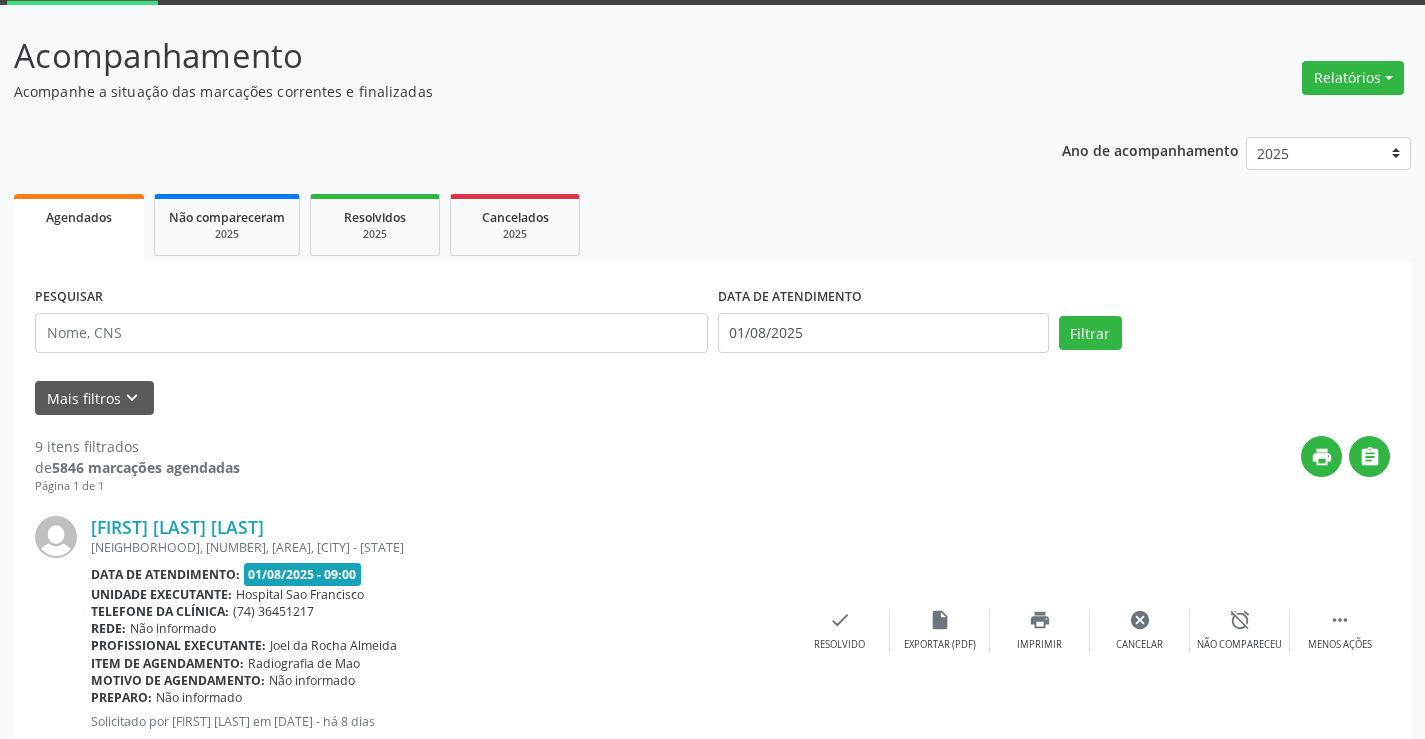 scroll, scrollTop: 0, scrollLeft: 0, axis: both 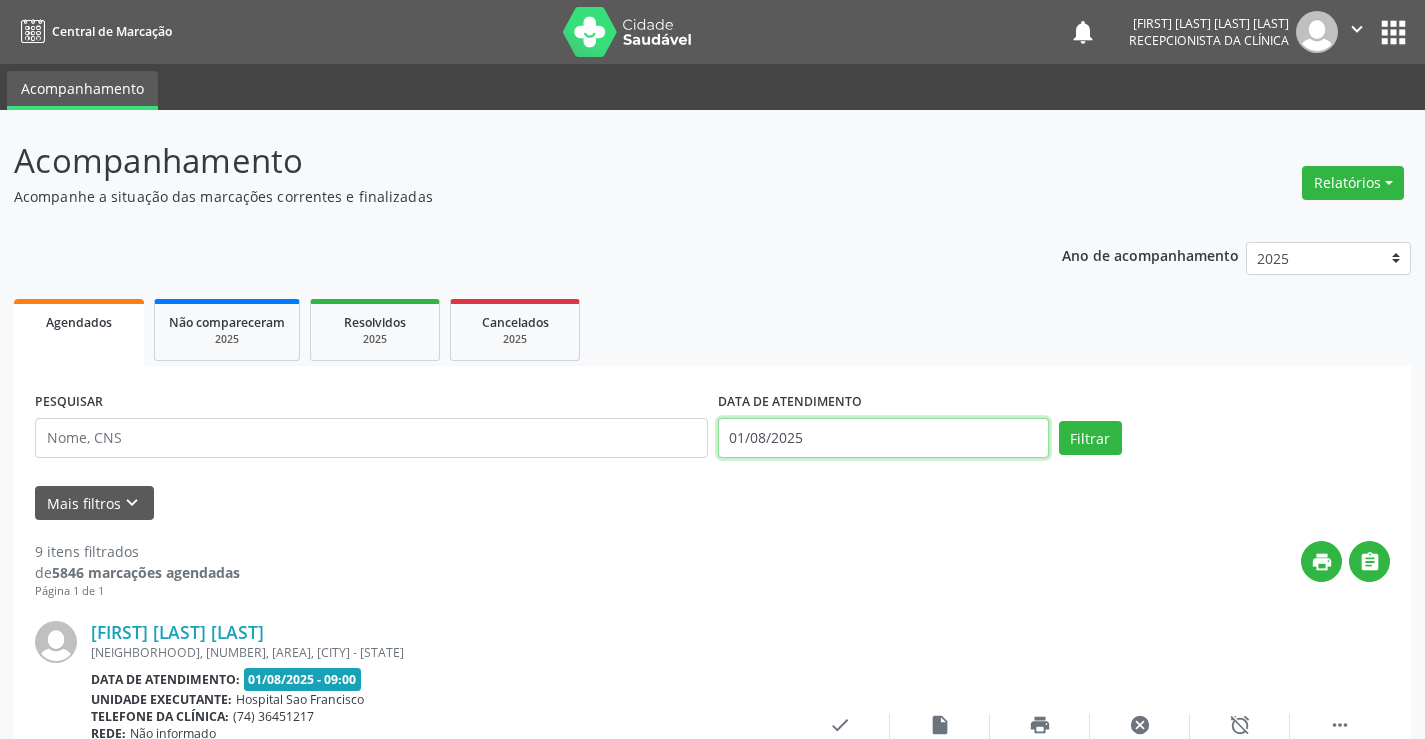 click on "01/08/2025" at bounding box center (883, 438) 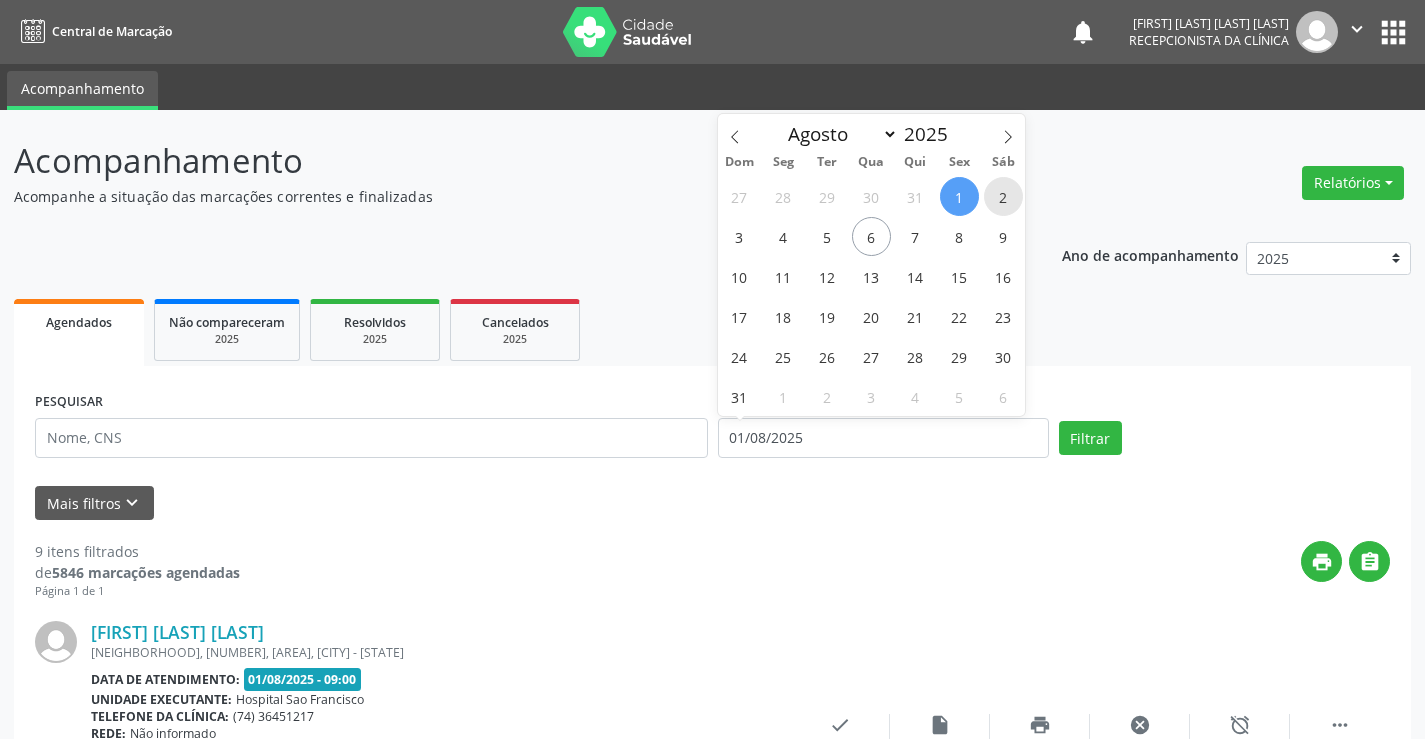 click on "2" at bounding box center [1003, 196] 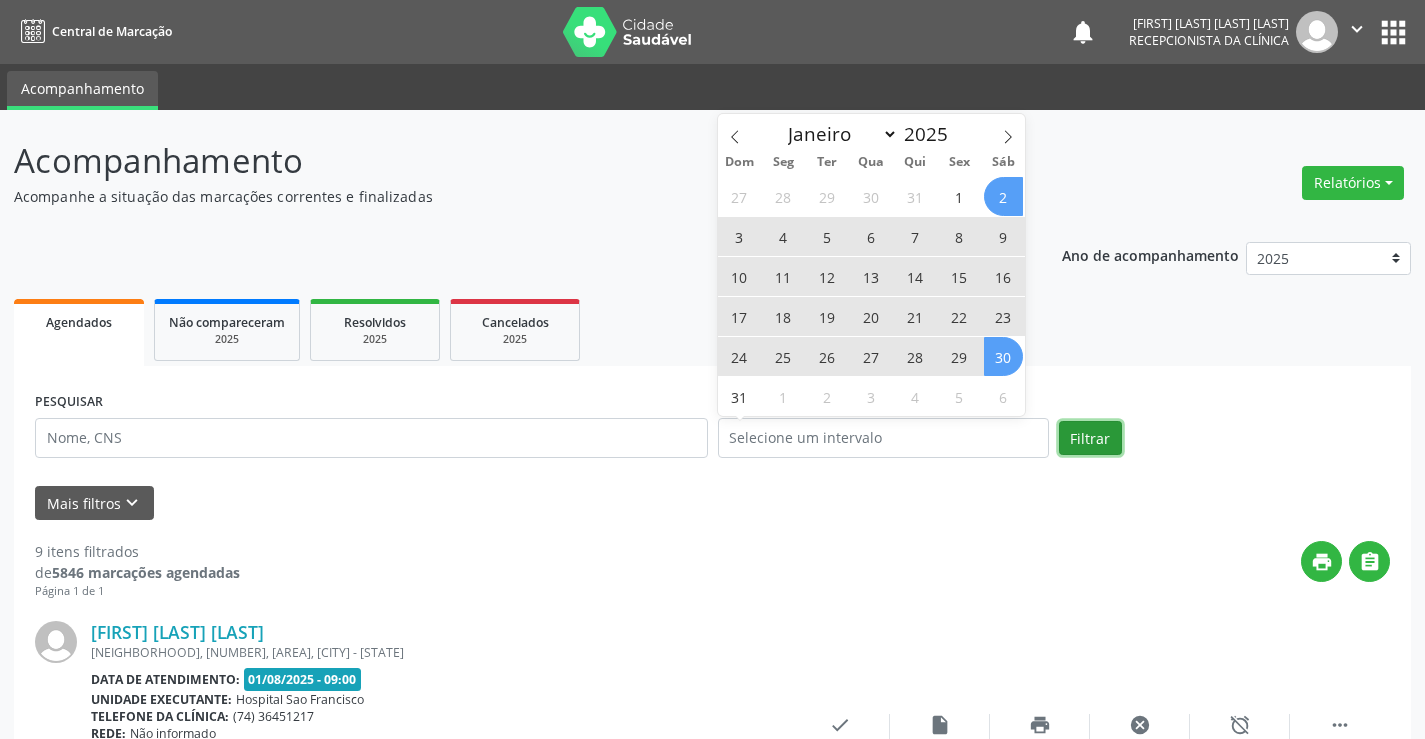 select on "7" 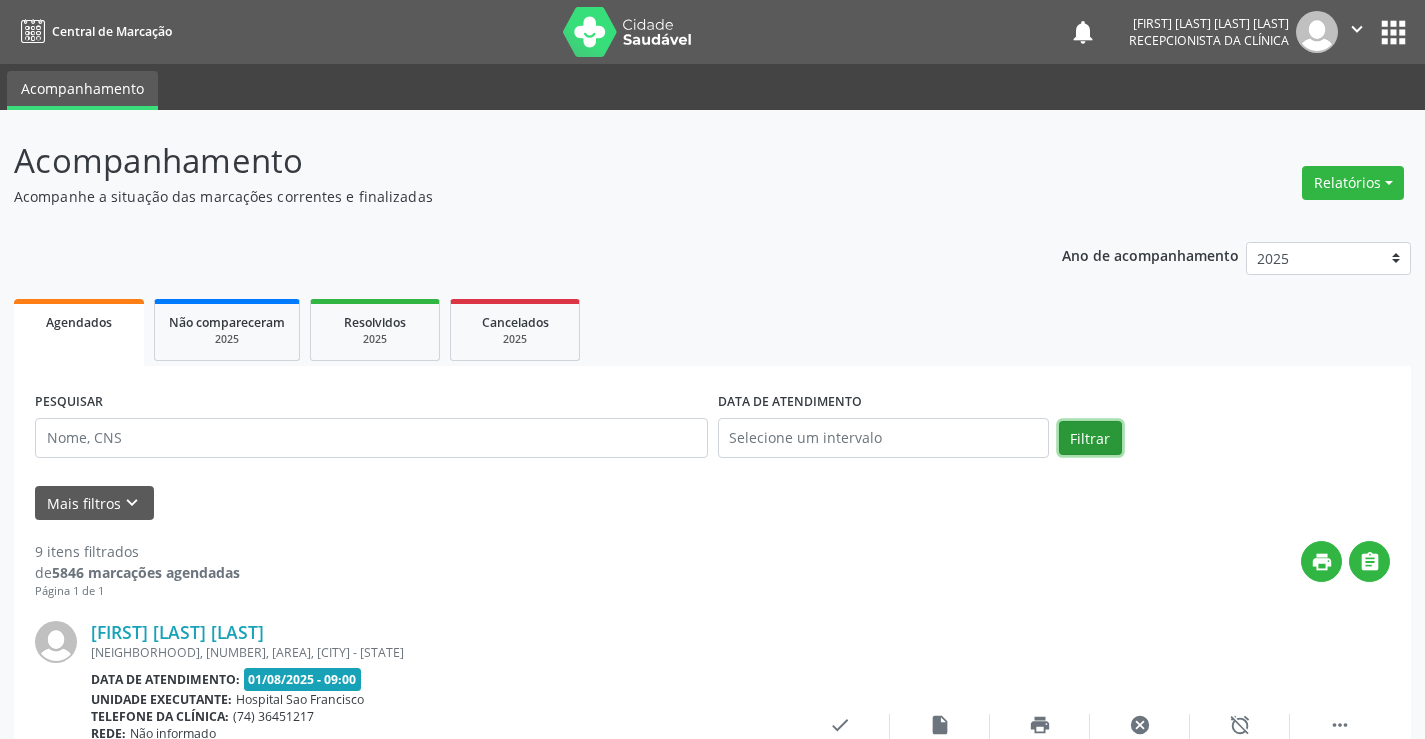 click on "Filtrar" at bounding box center (1090, 438) 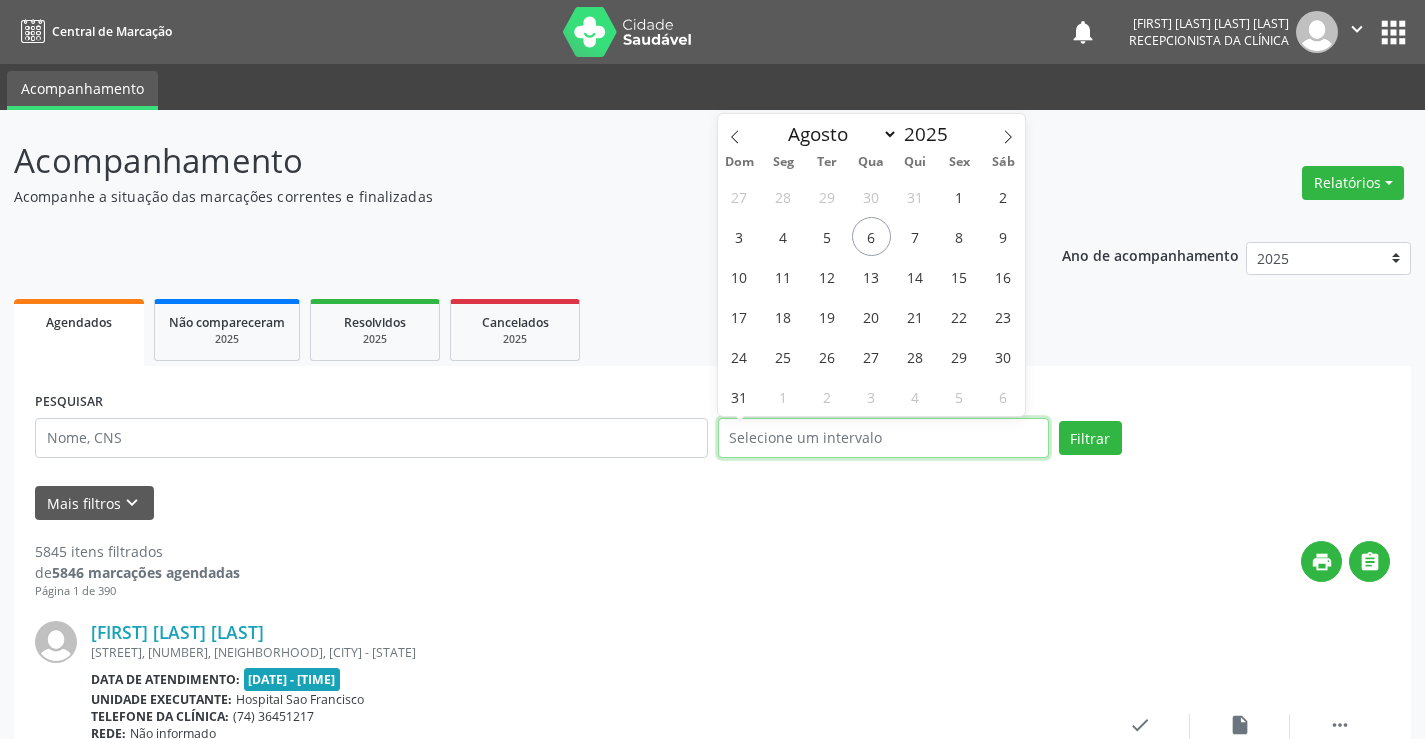 click at bounding box center [883, 438] 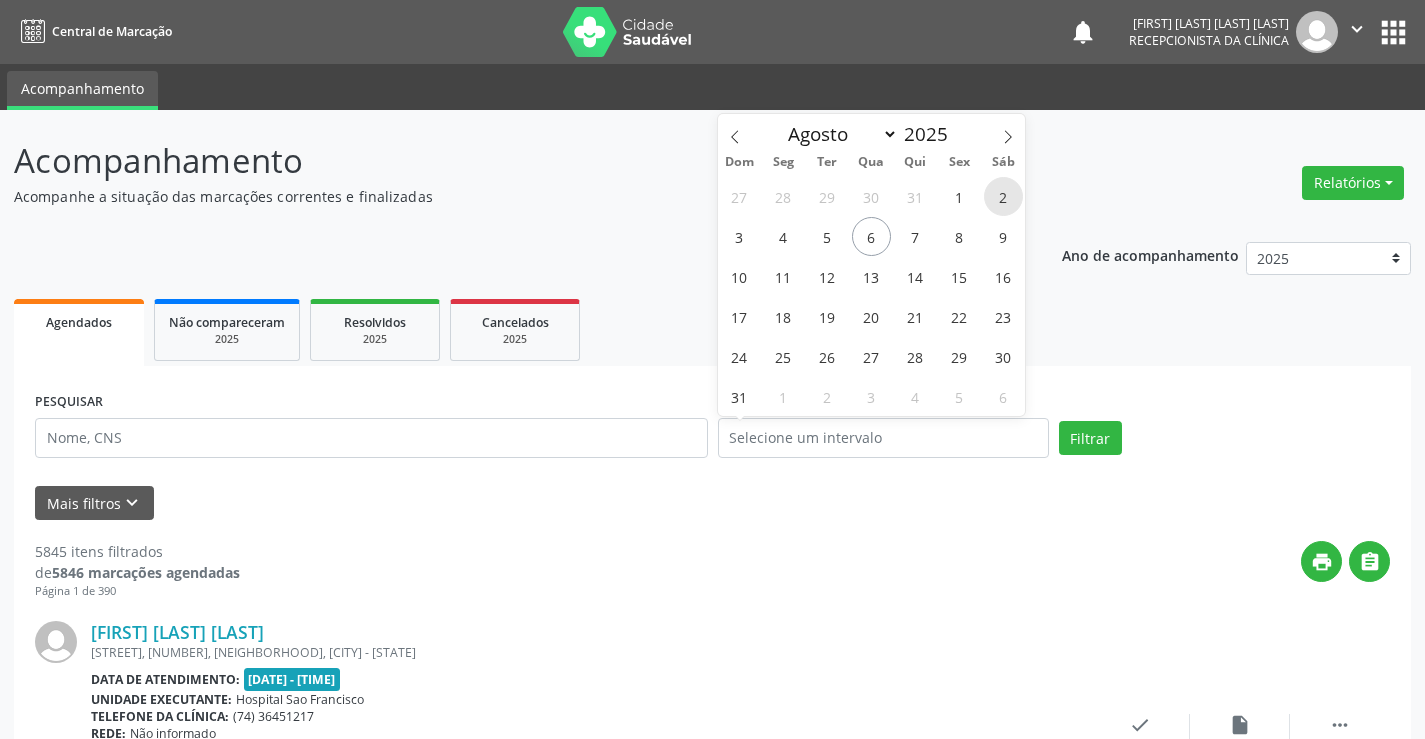 click on "2" at bounding box center [1003, 196] 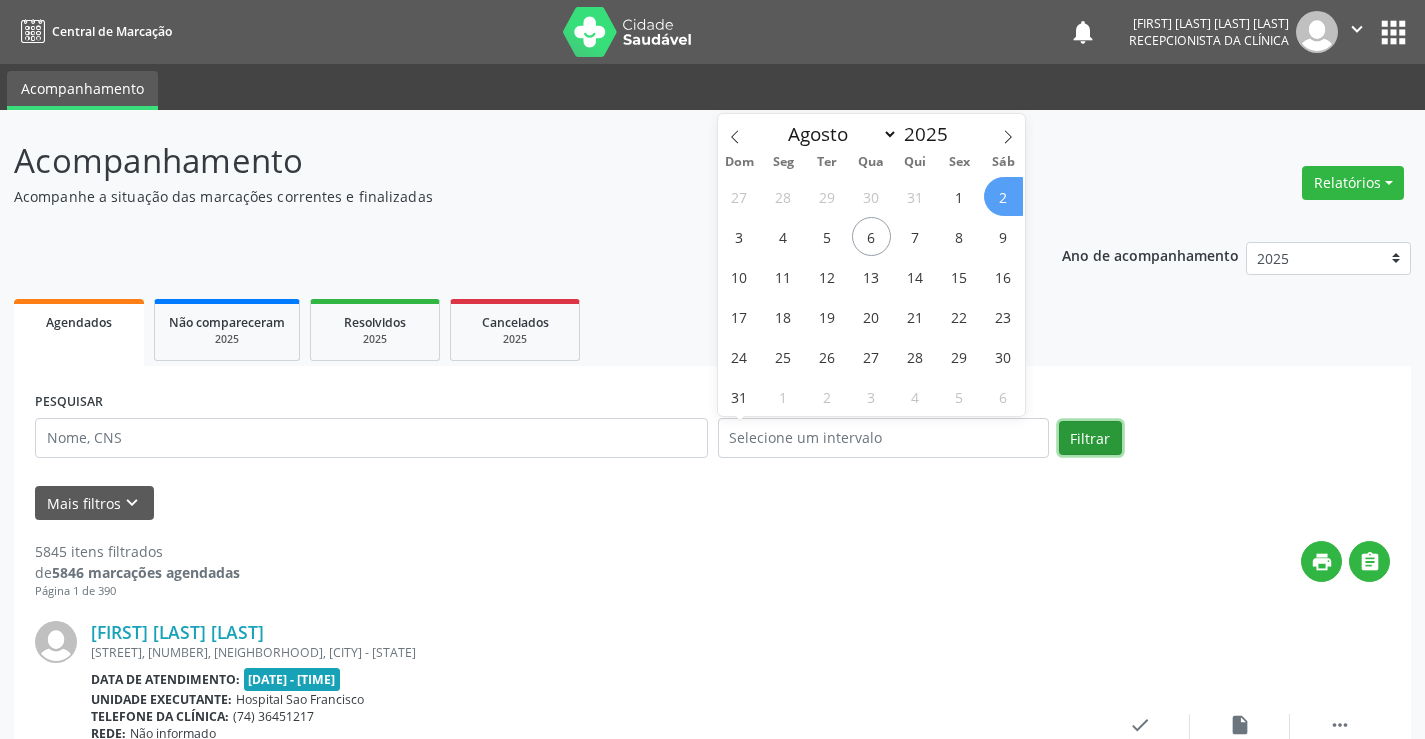 click on "Filtrar" at bounding box center [1090, 438] 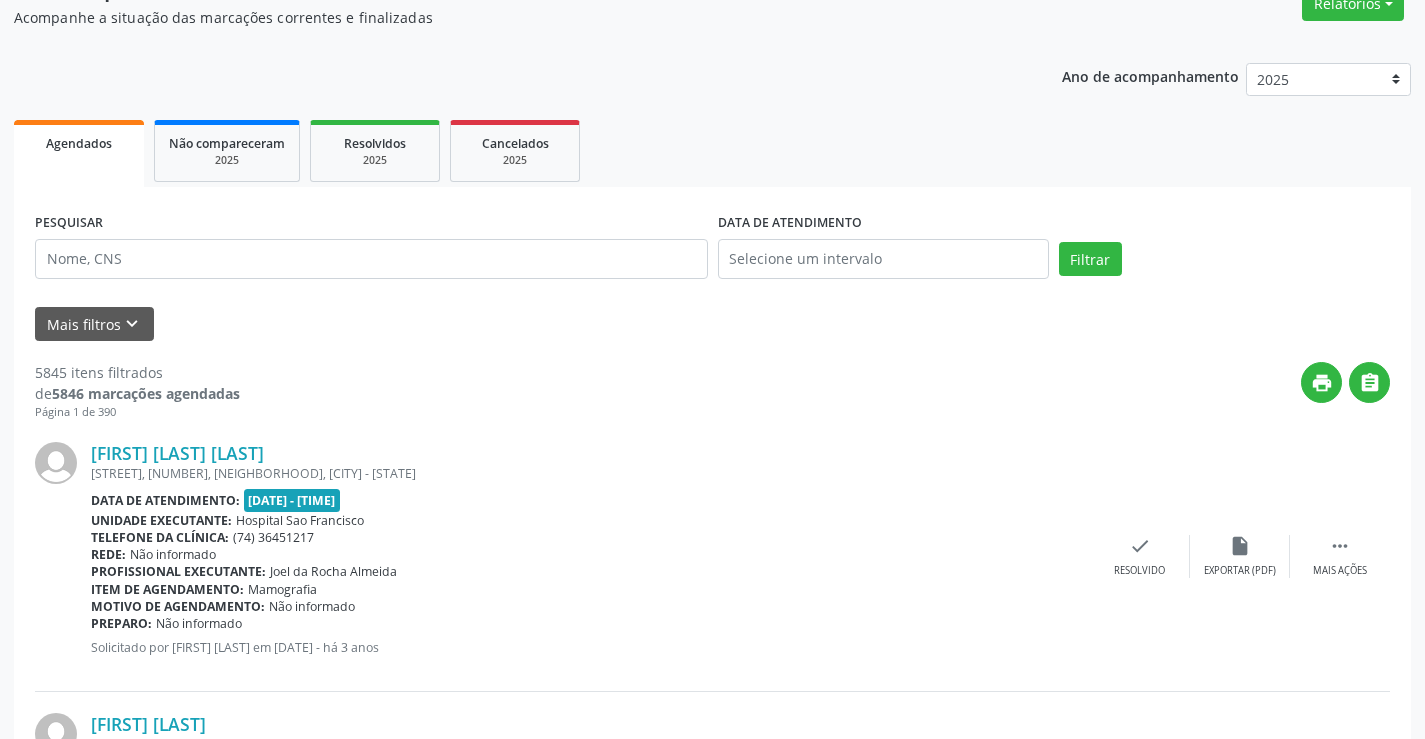 scroll, scrollTop: 200, scrollLeft: 0, axis: vertical 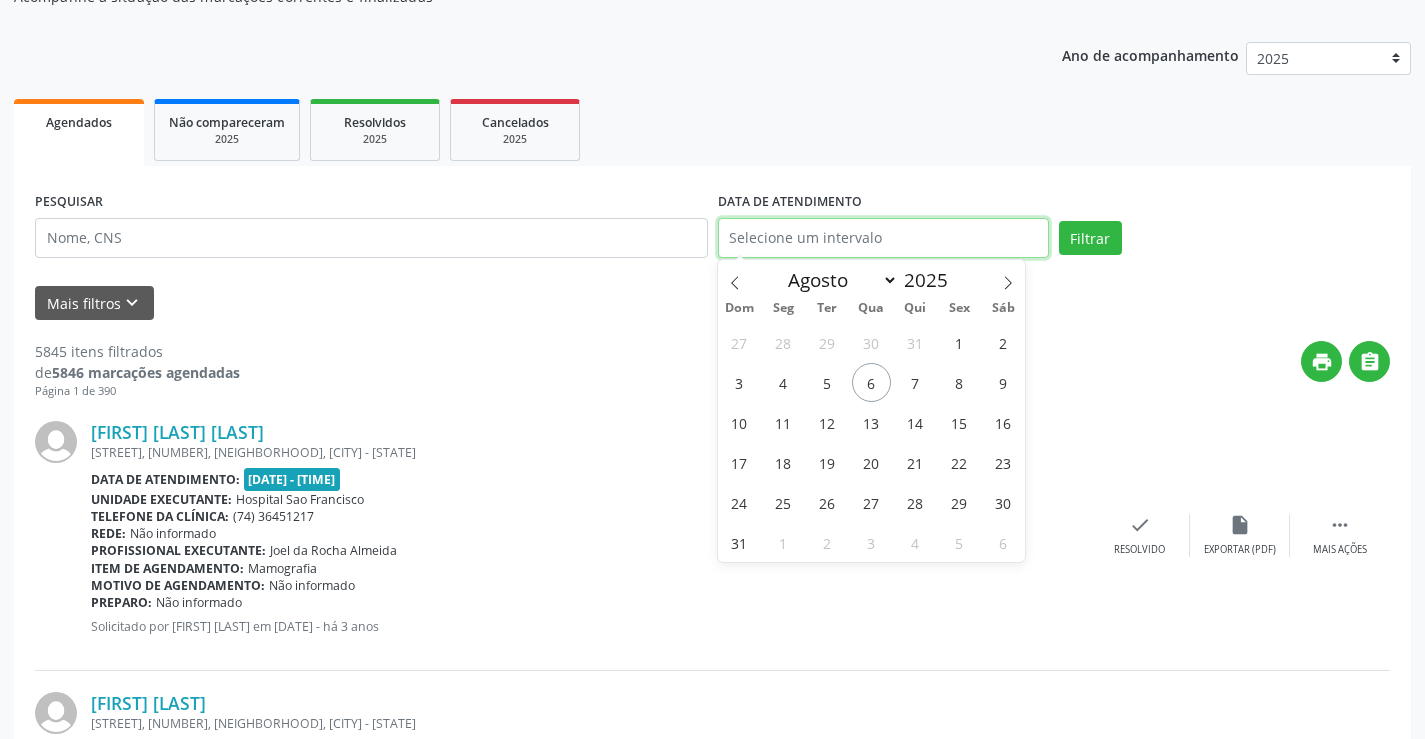 click at bounding box center [883, 238] 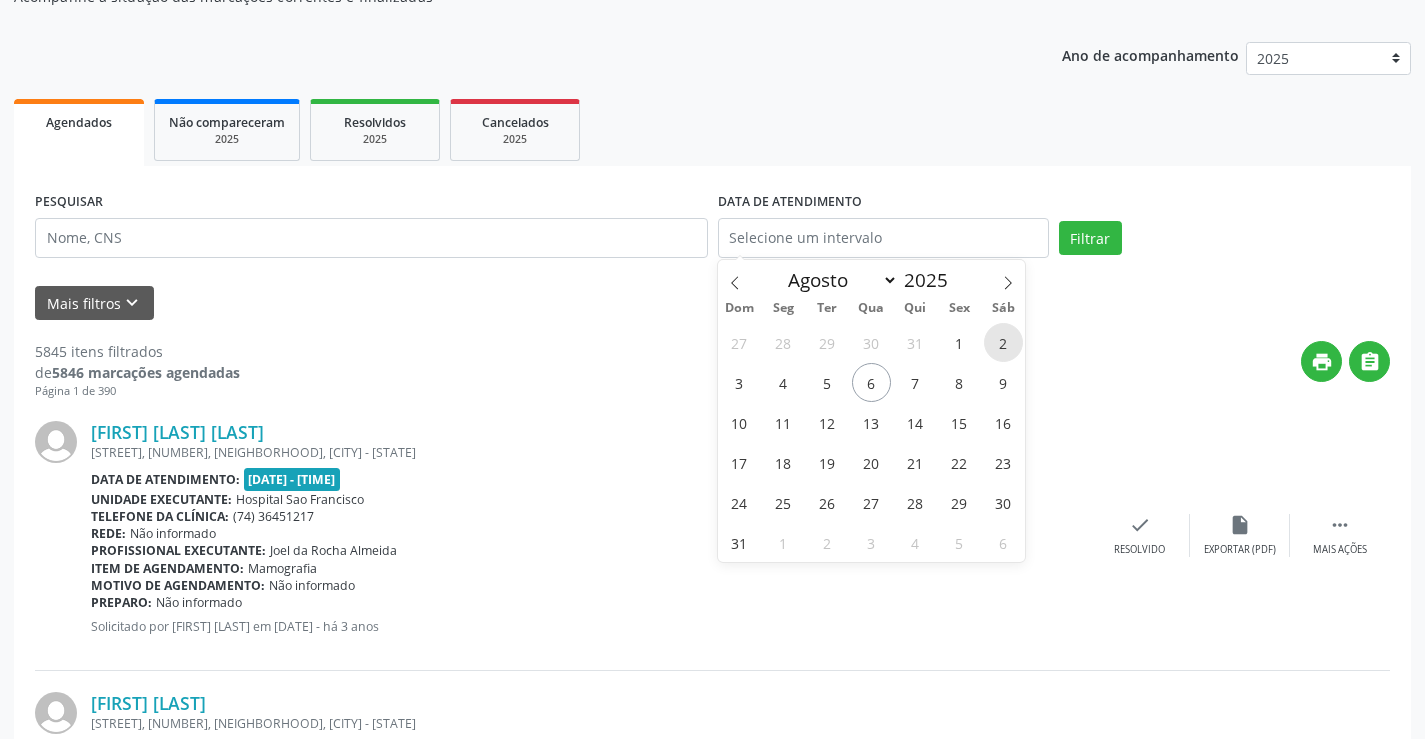 click on "2" at bounding box center (1003, 342) 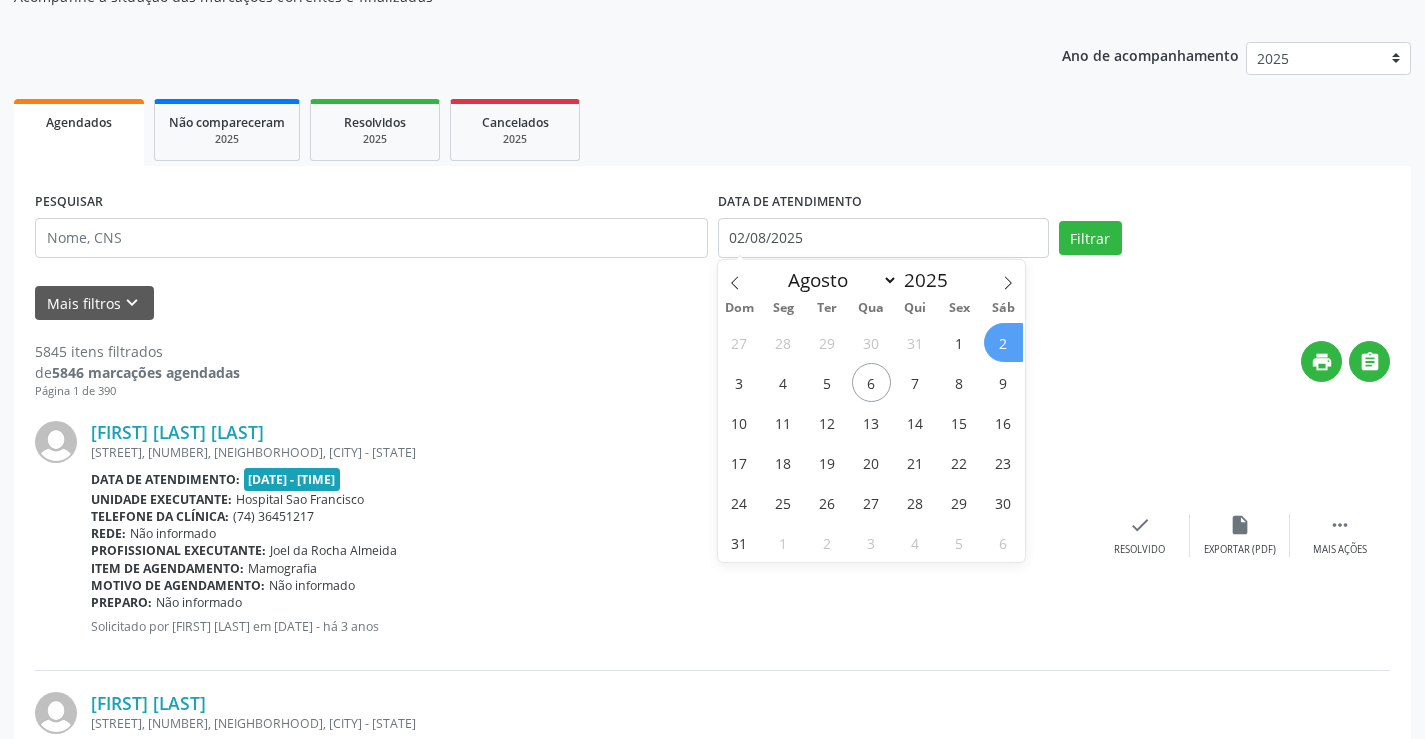 click on "2" at bounding box center [1003, 342] 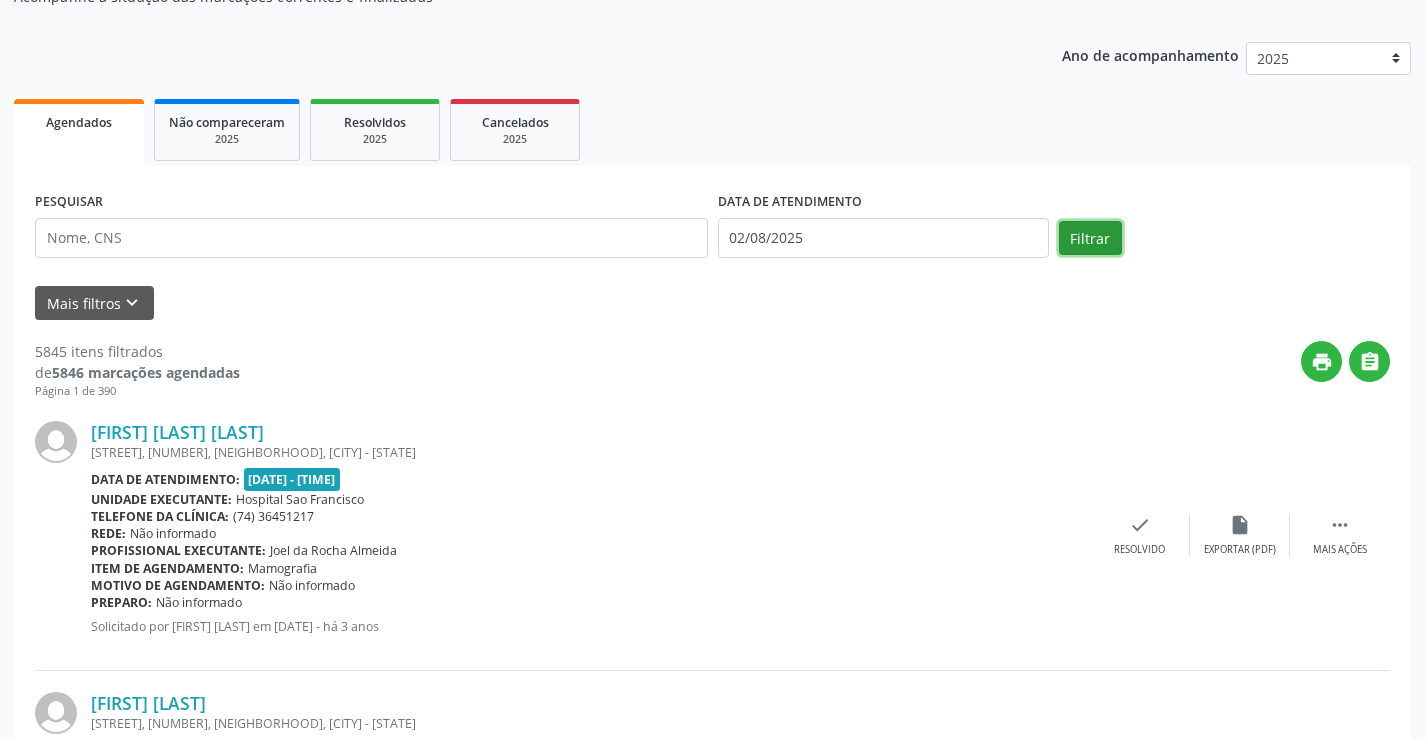 click on "Filtrar" at bounding box center (1090, 238) 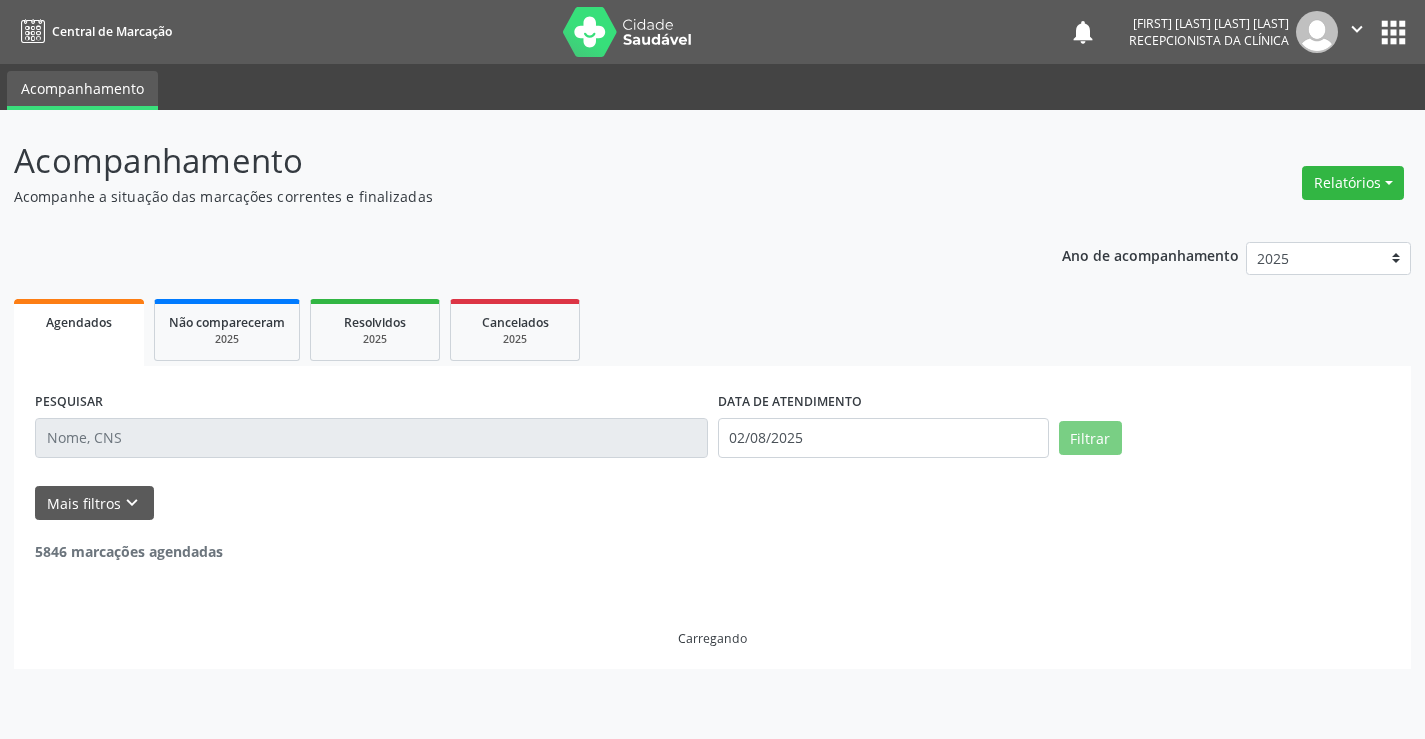 scroll, scrollTop: 0, scrollLeft: 0, axis: both 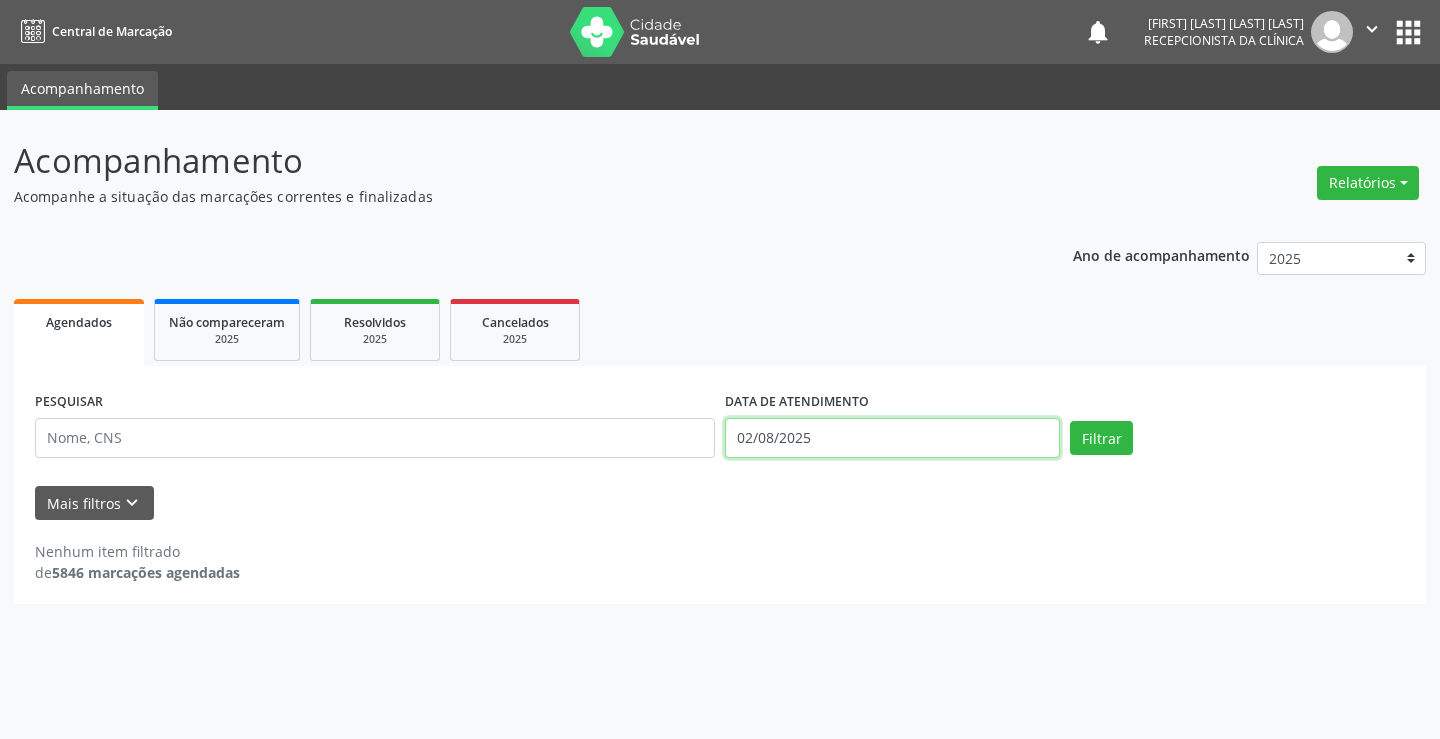 click on "02/08/2025" at bounding box center (892, 438) 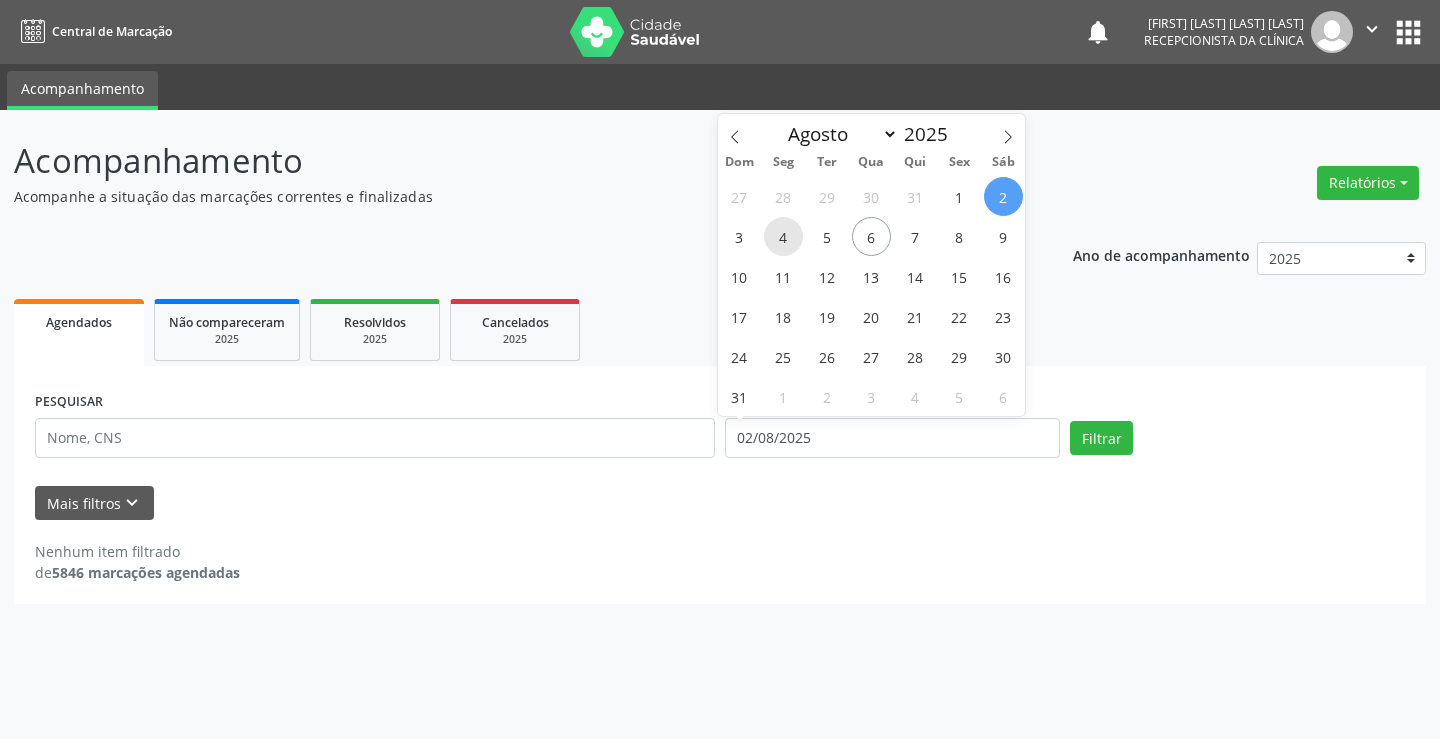 click on "4" at bounding box center (783, 236) 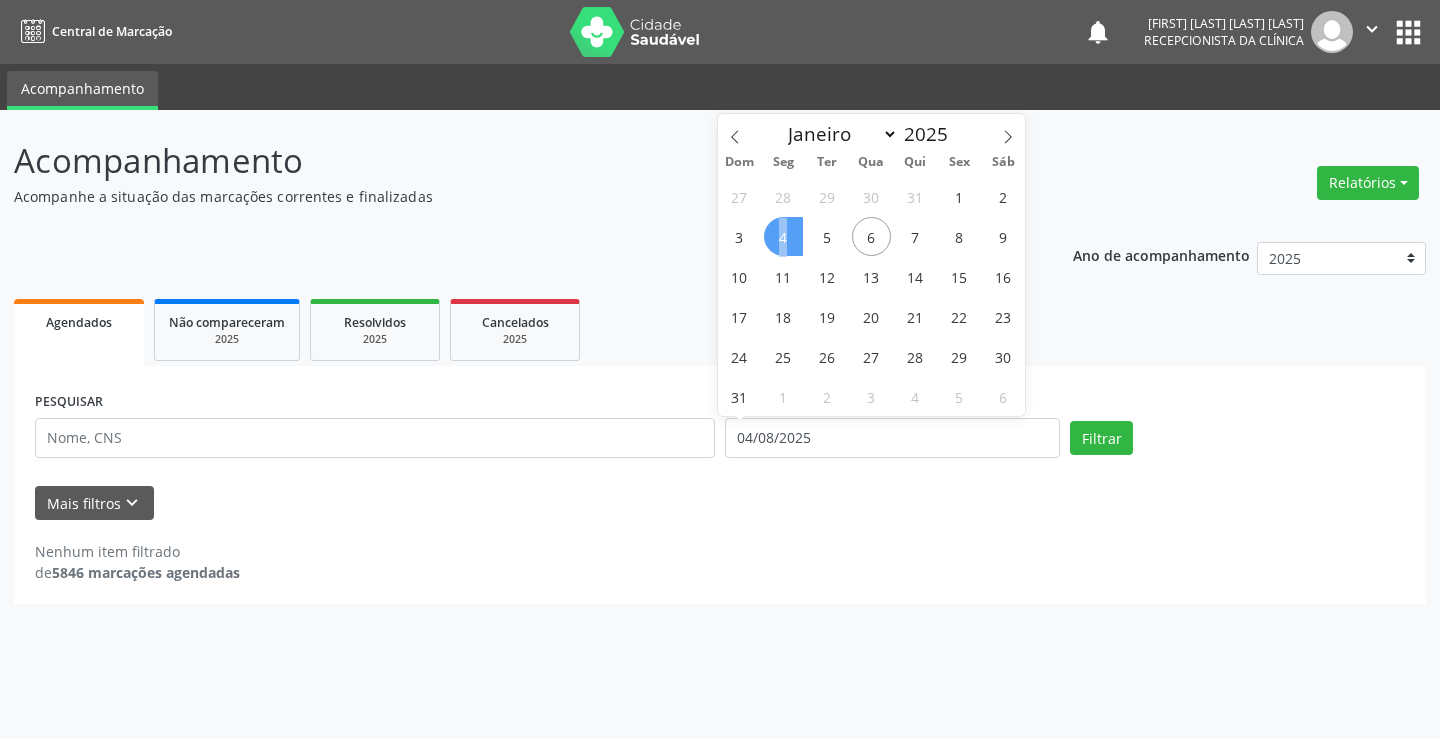 click on "4" at bounding box center (783, 236) 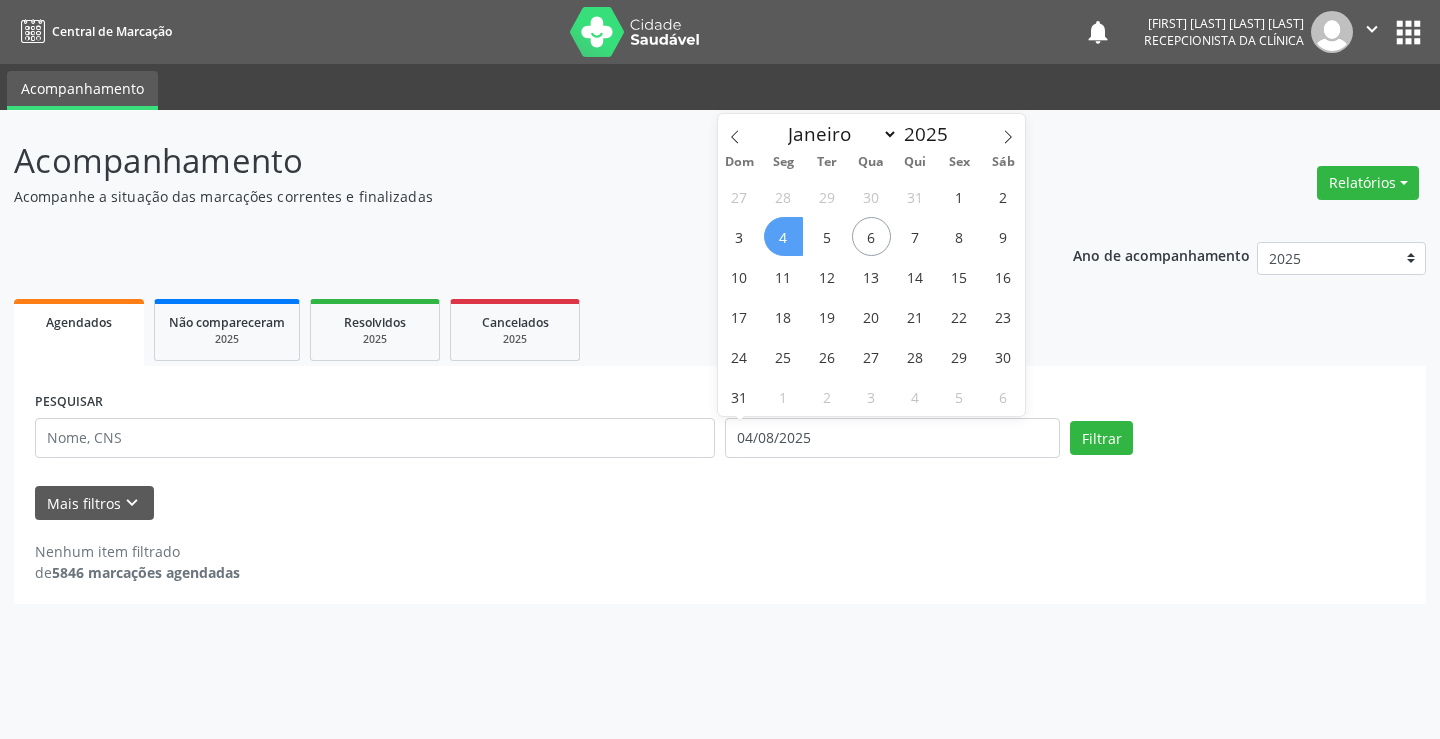 select on "7" 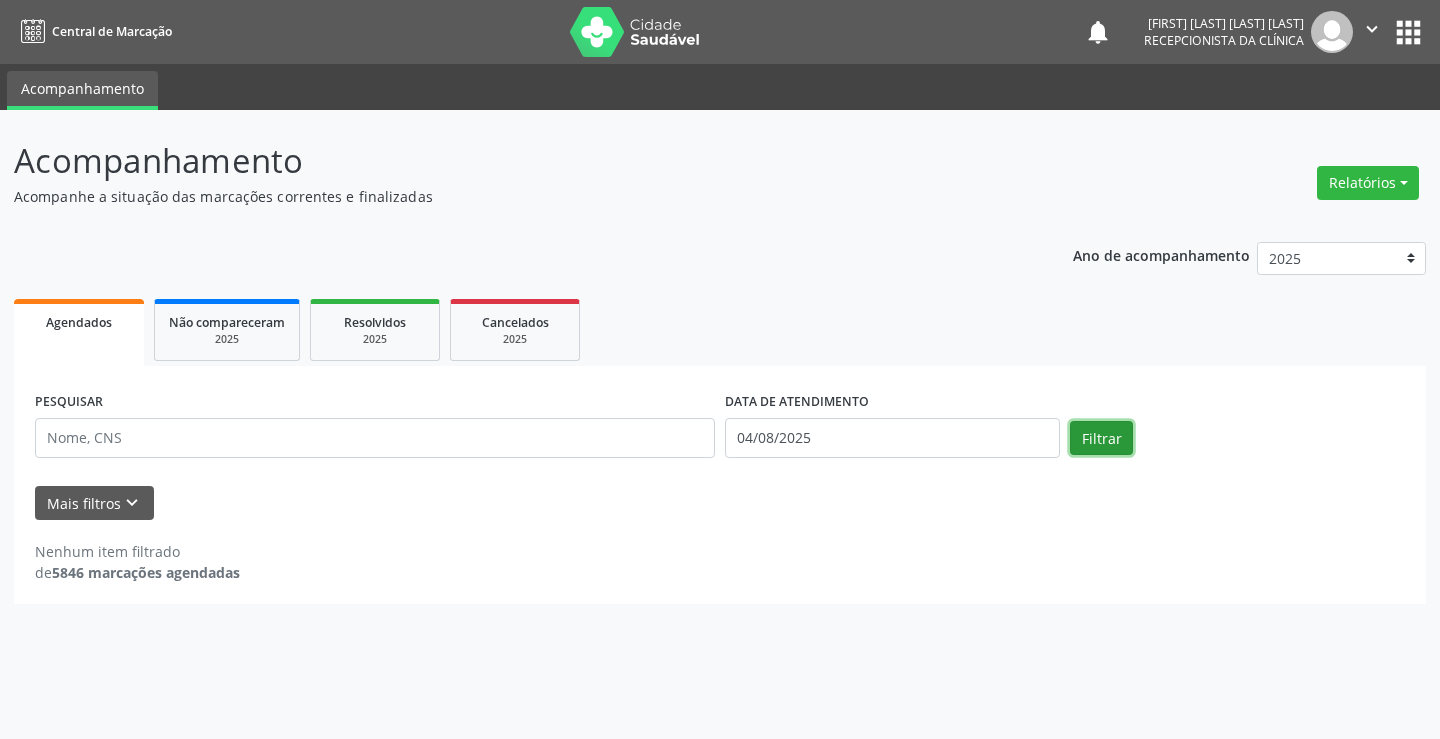 click on "Filtrar" at bounding box center [1101, 438] 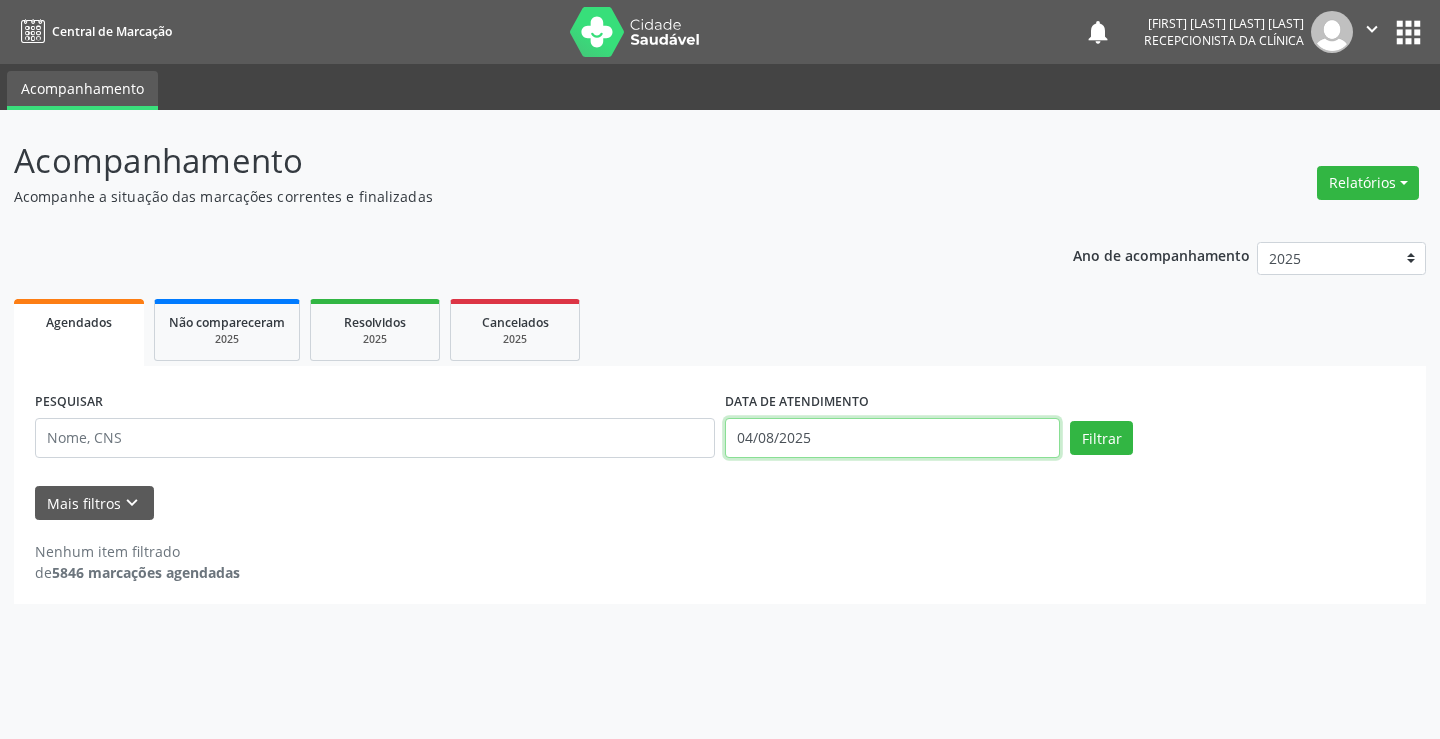 click on "04/08/2025" at bounding box center [892, 438] 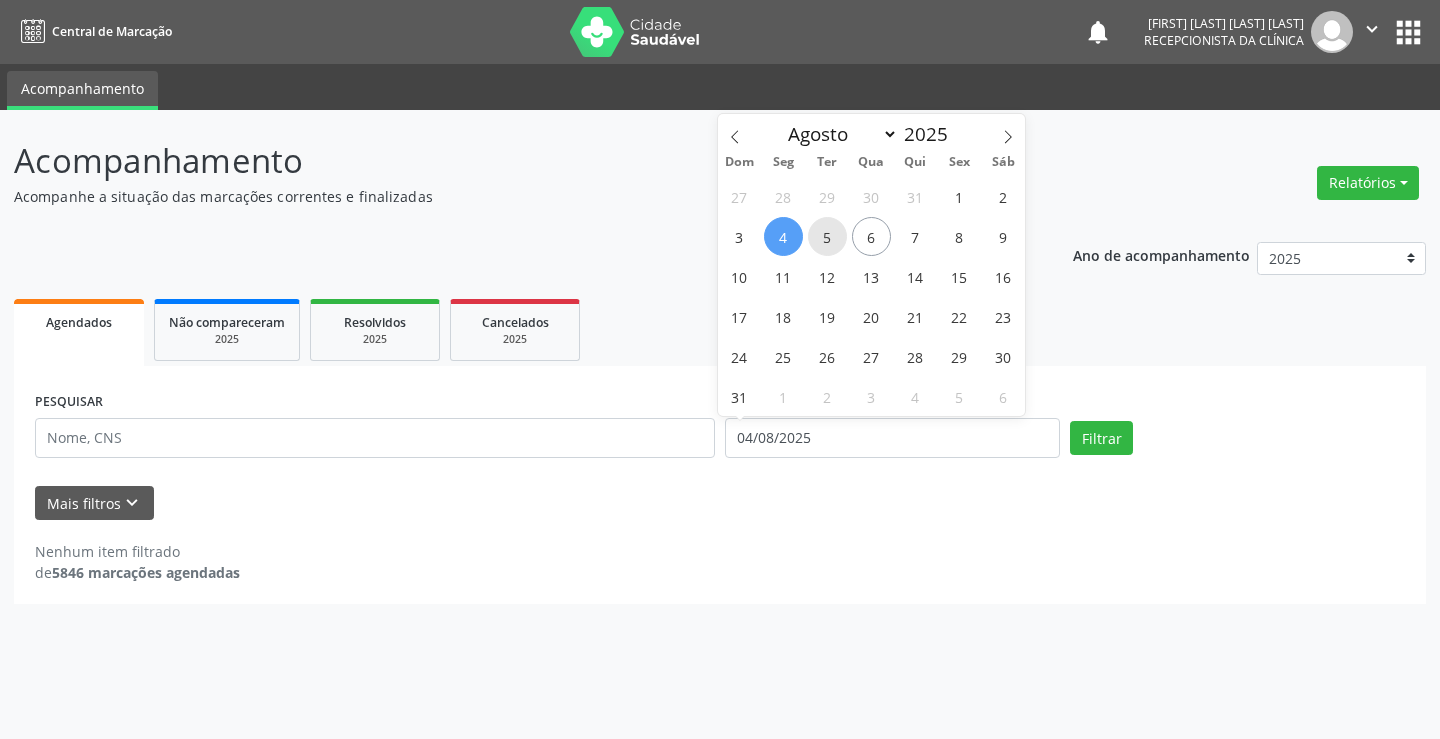 click on "5" at bounding box center (827, 236) 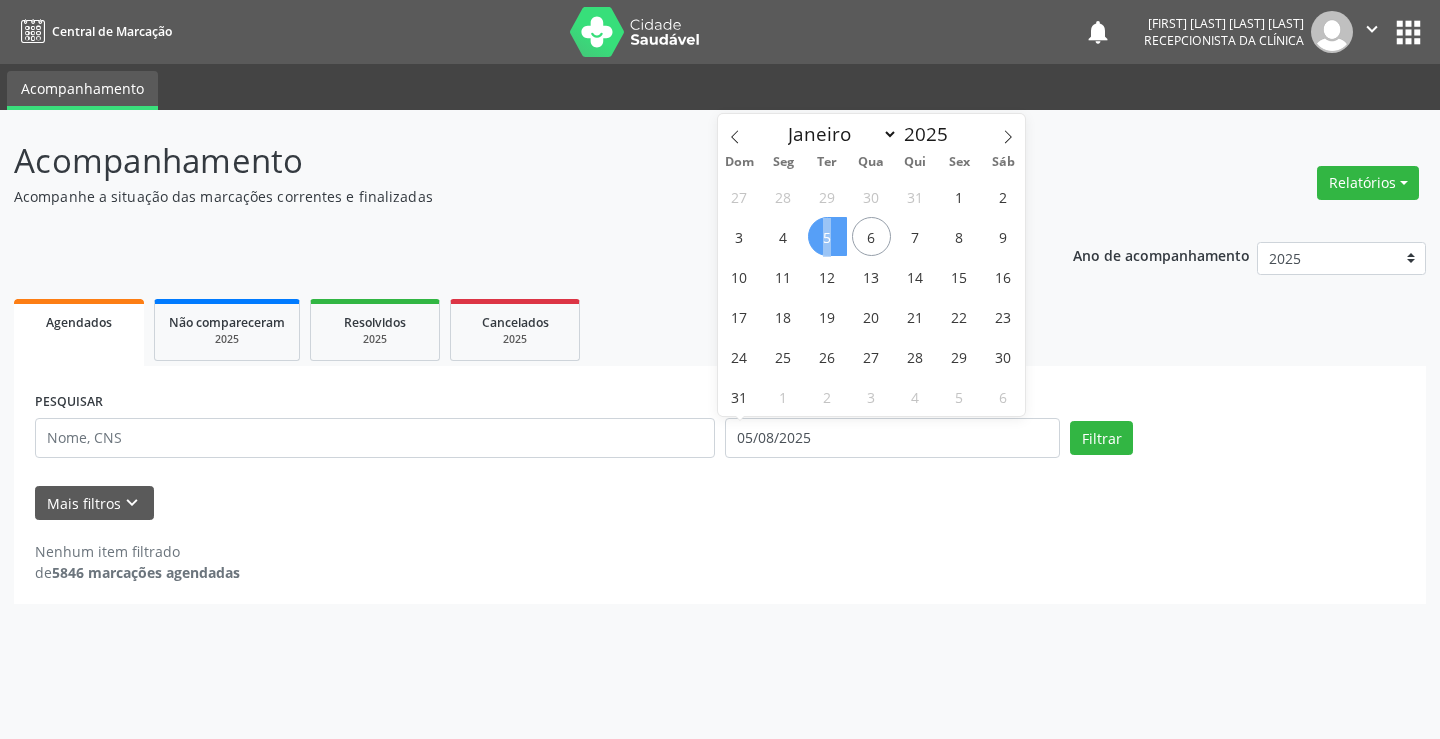 click on "5" at bounding box center (827, 236) 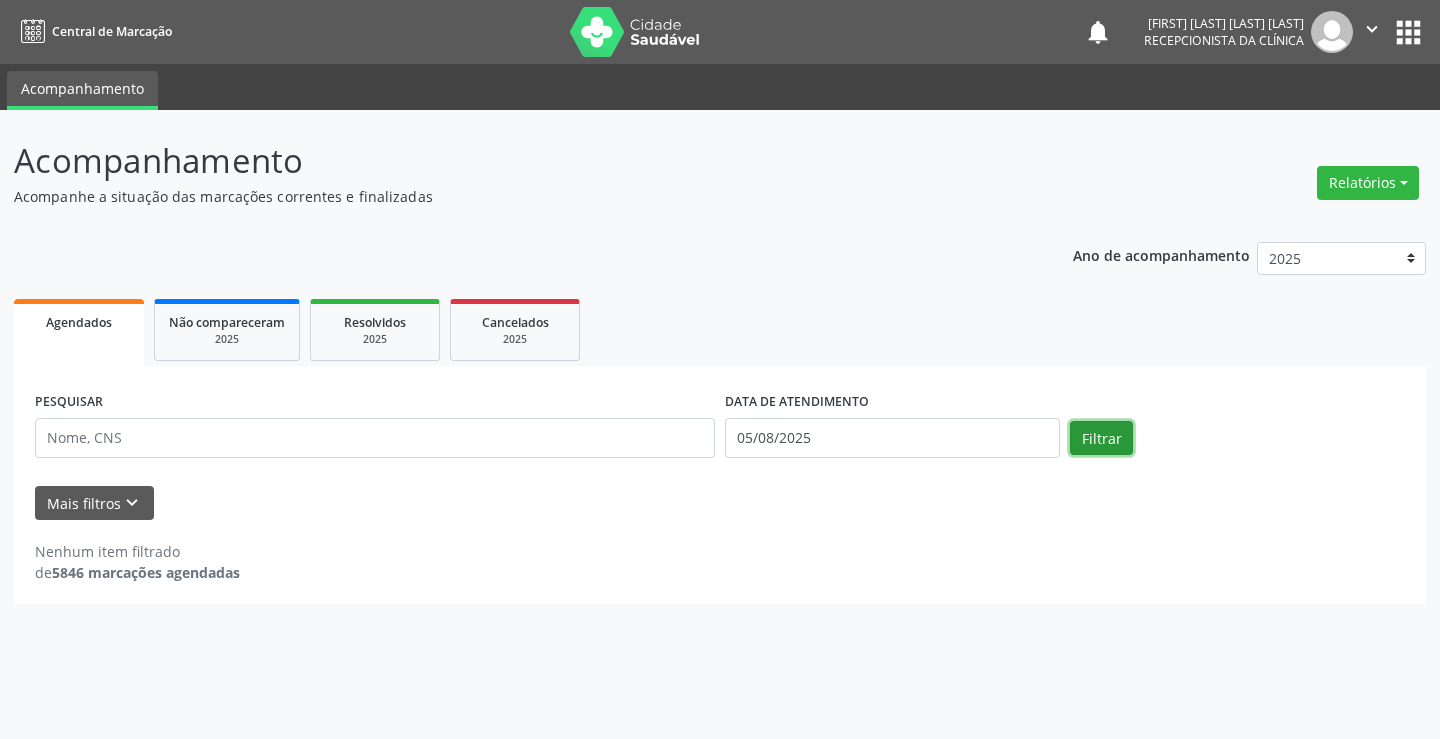click on "Filtrar" at bounding box center (1101, 438) 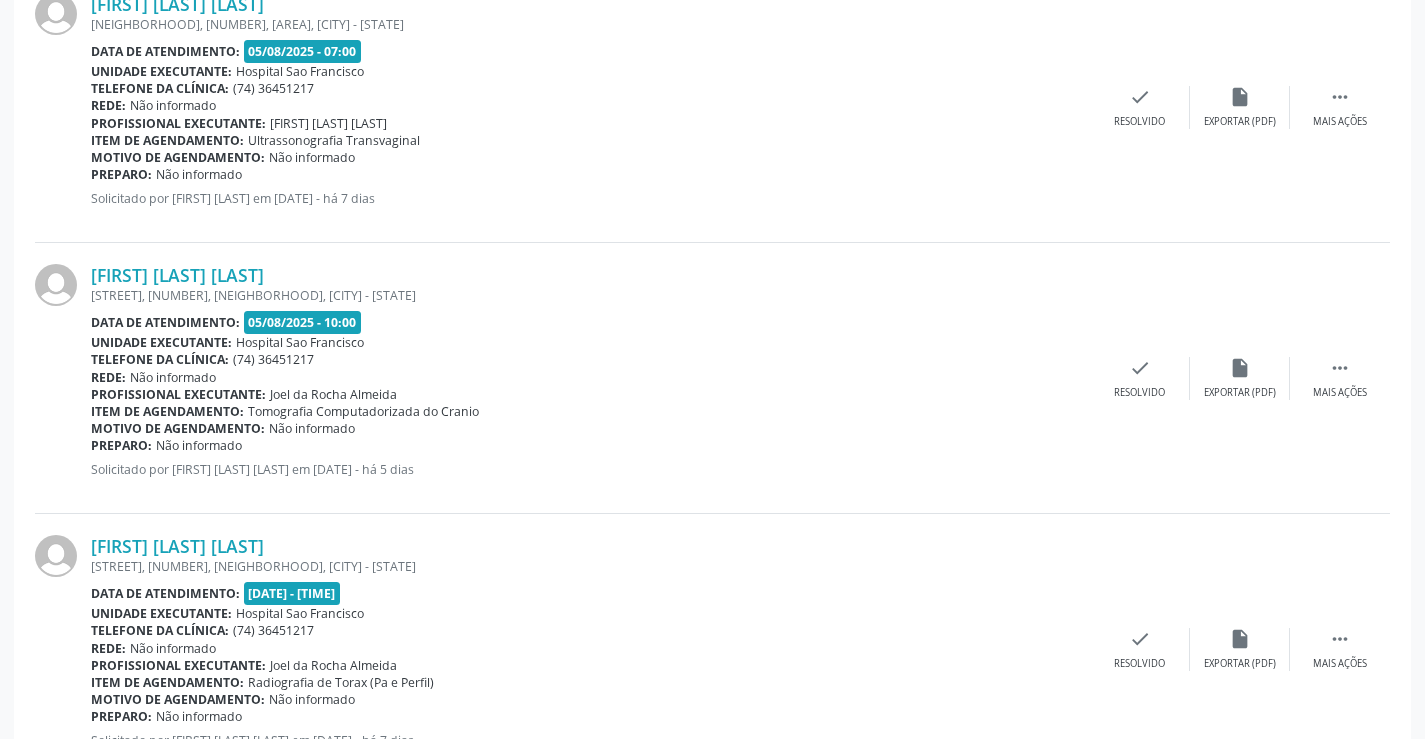 scroll, scrollTop: 900, scrollLeft: 0, axis: vertical 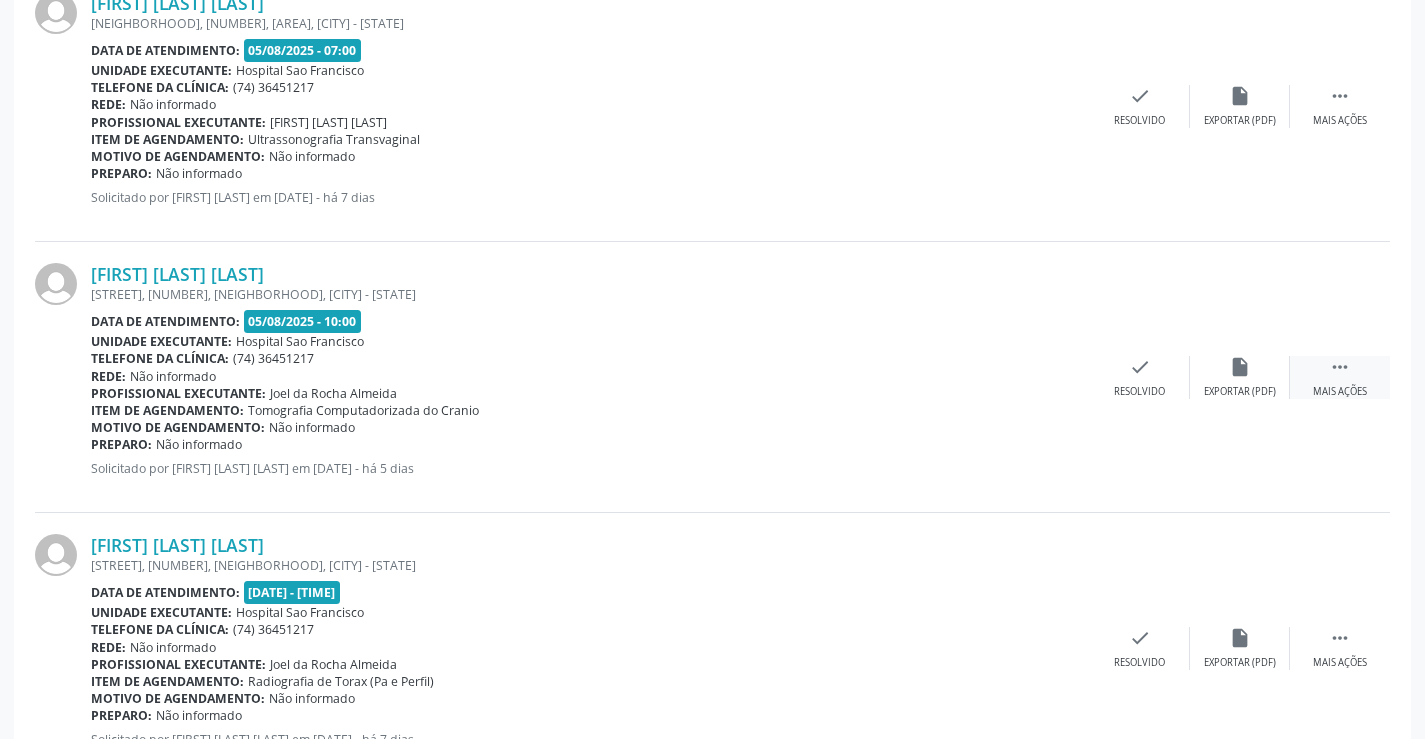 click on "
Mais ações" at bounding box center (1340, 377) 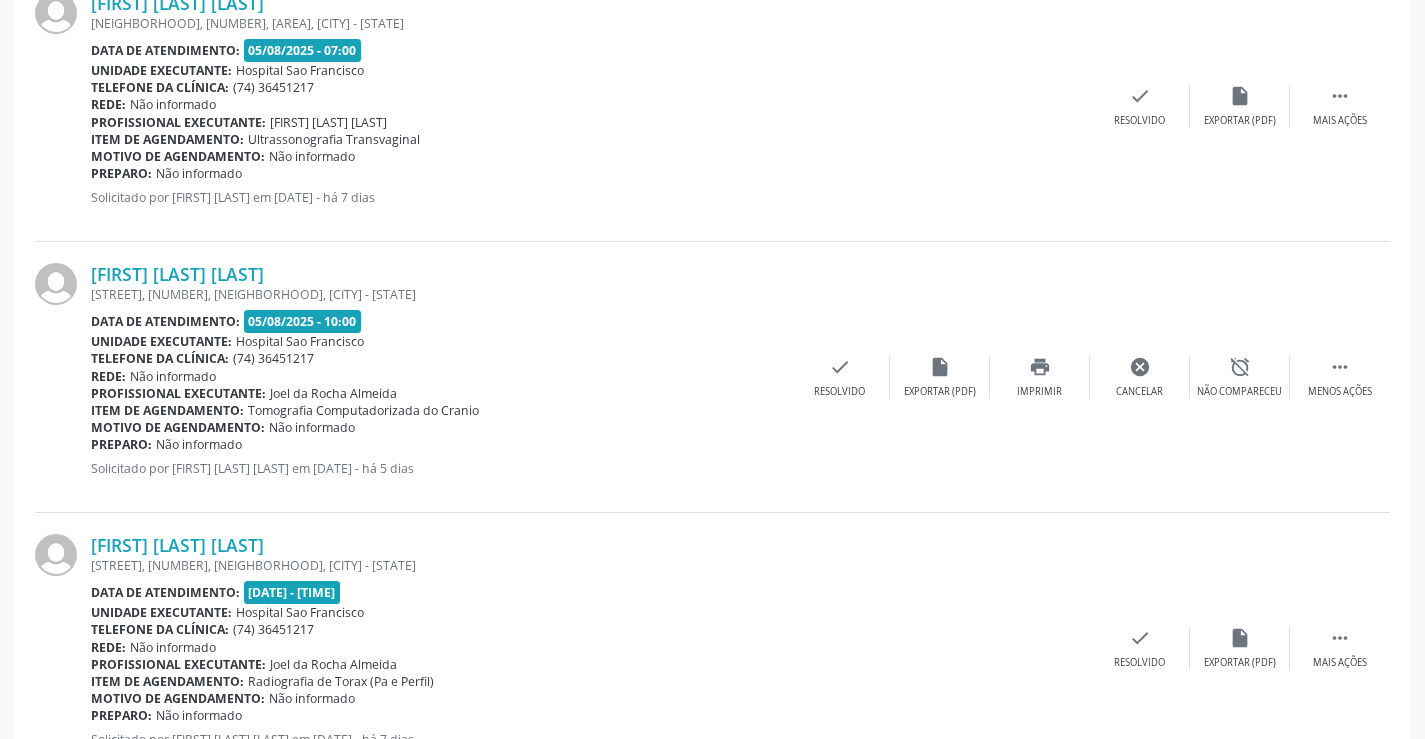 drag, startPoint x: 935, startPoint y: 374, endPoint x: 947, endPoint y: 499, distance: 125.57468 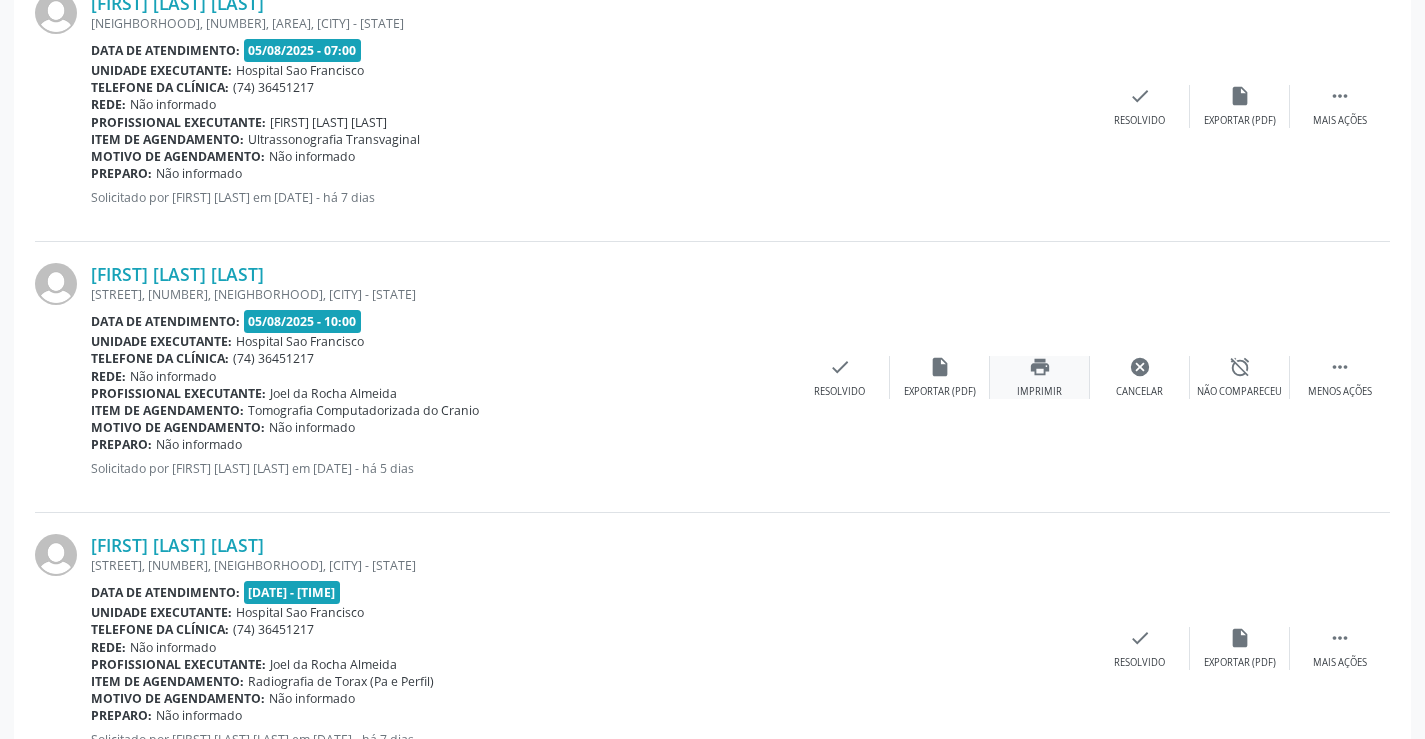 click on "print" at bounding box center [1040, 367] 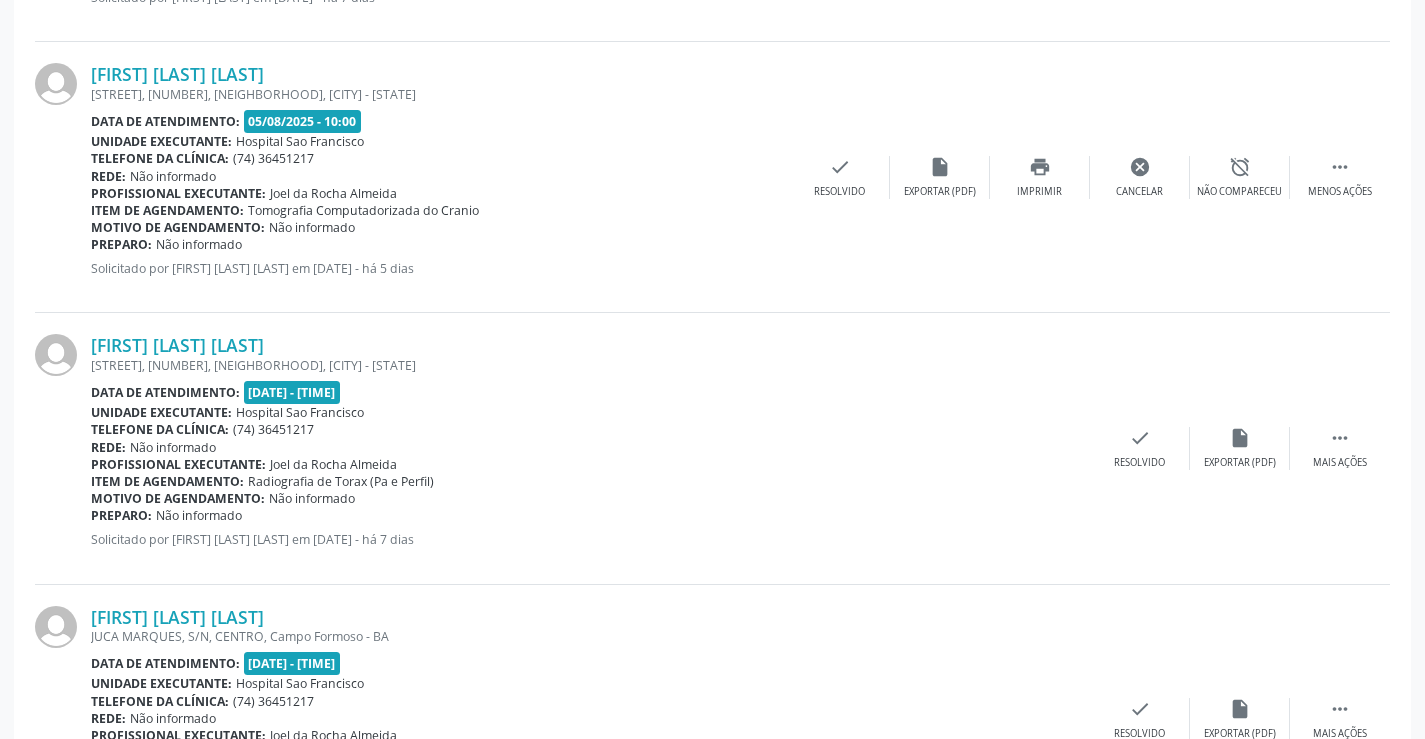 scroll, scrollTop: 1300, scrollLeft: 0, axis: vertical 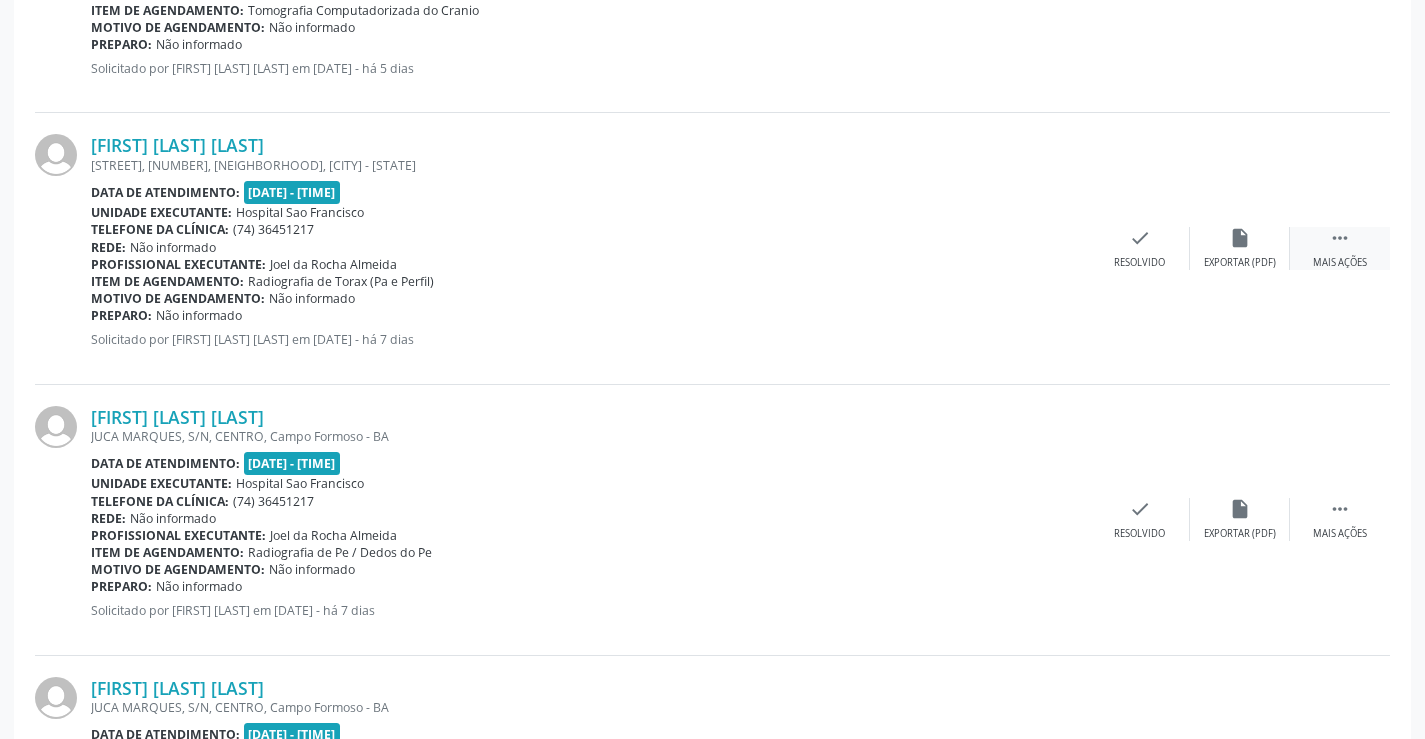 click on "" at bounding box center [1340, 238] 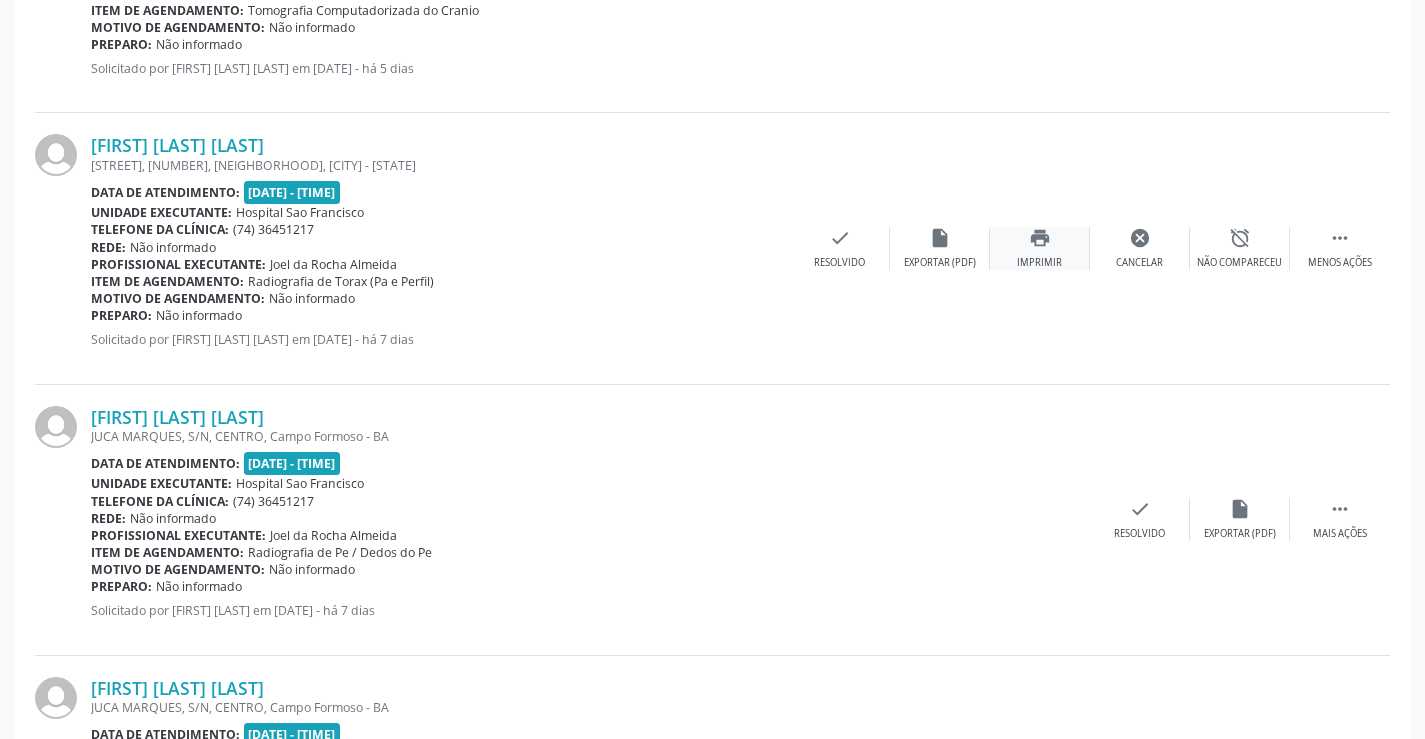 click on "print
Imprimir" at bounding box center (1040, 248) 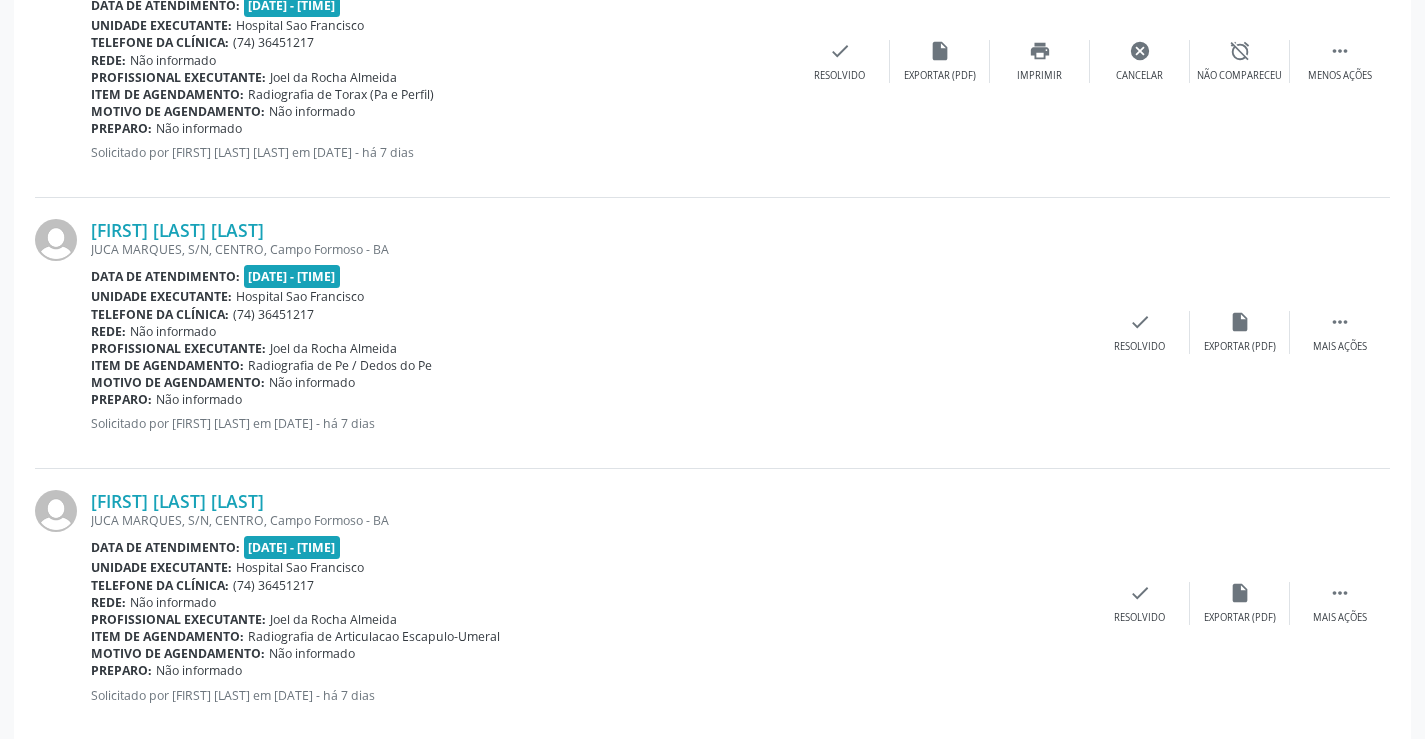 scroll, scrollTop: 1500, scrollLeft: 0, axis: vertical 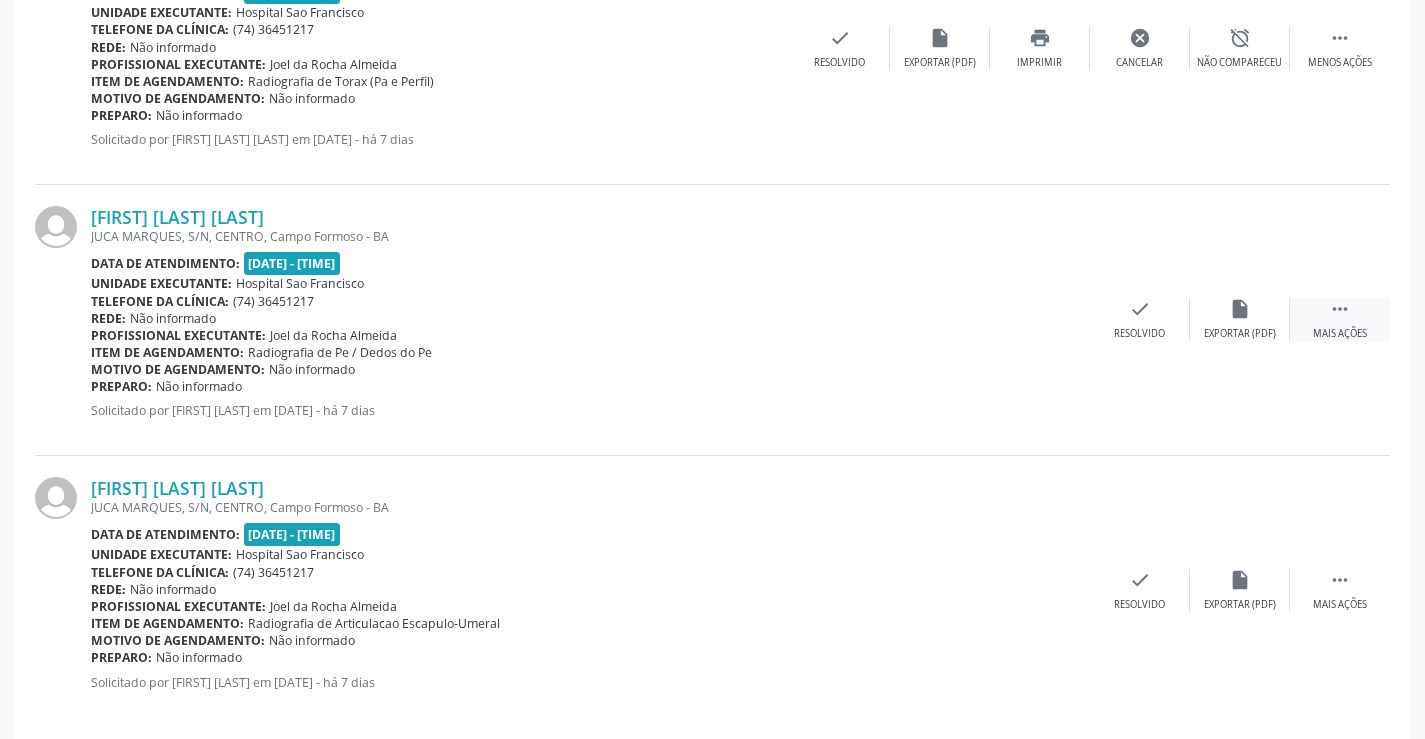 click on "
Mais ações" at bounding box center (1340, 319) 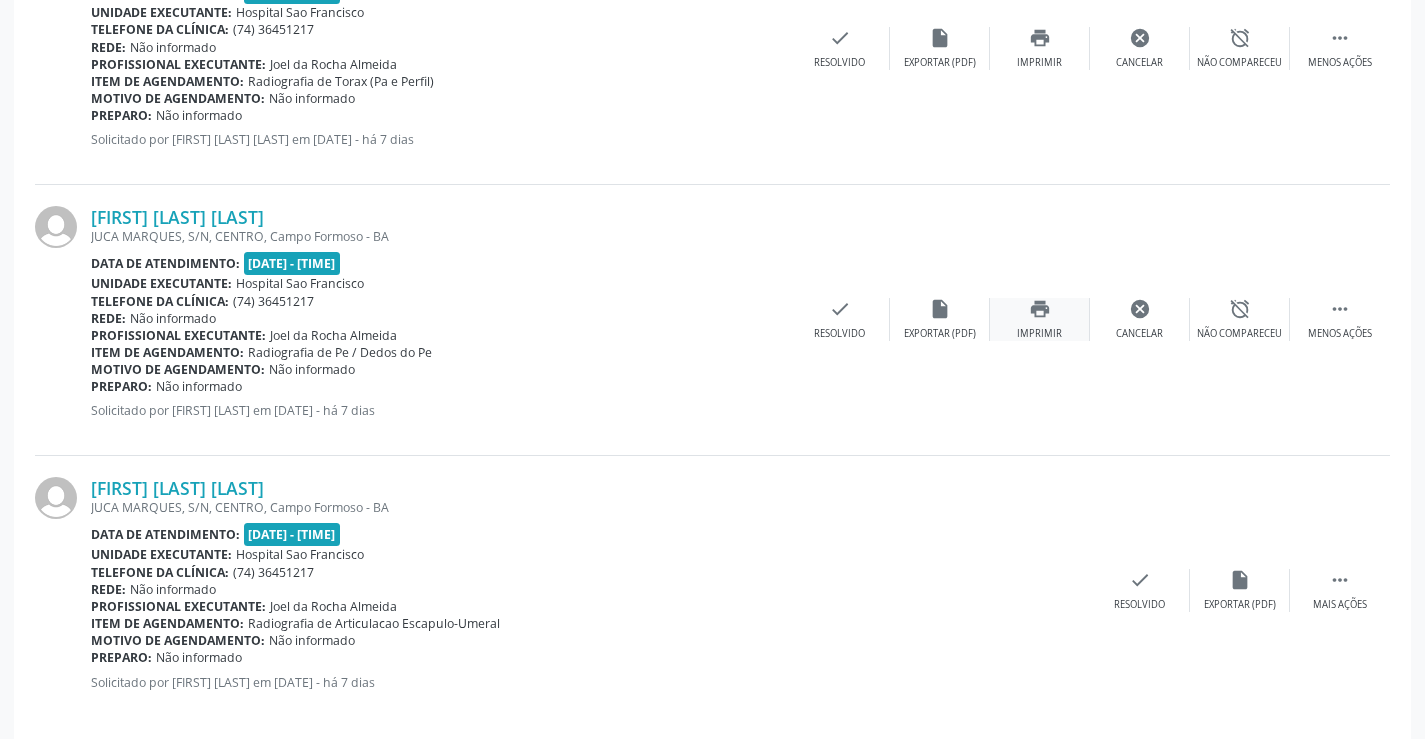 click on "print
Imprimir" at bounding box center (1040, 319) 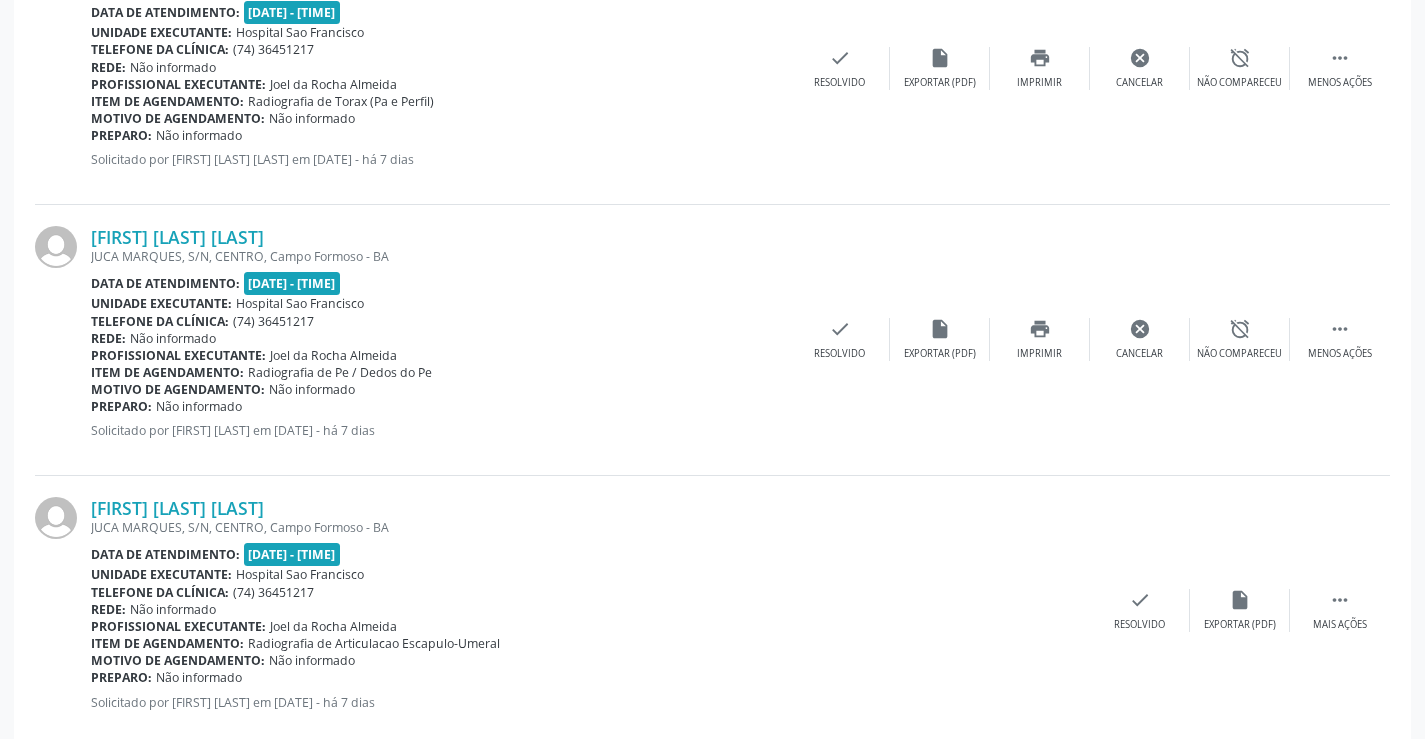 scroll, scrollTop: 1522, scrollLeft: 0, axis: vertical 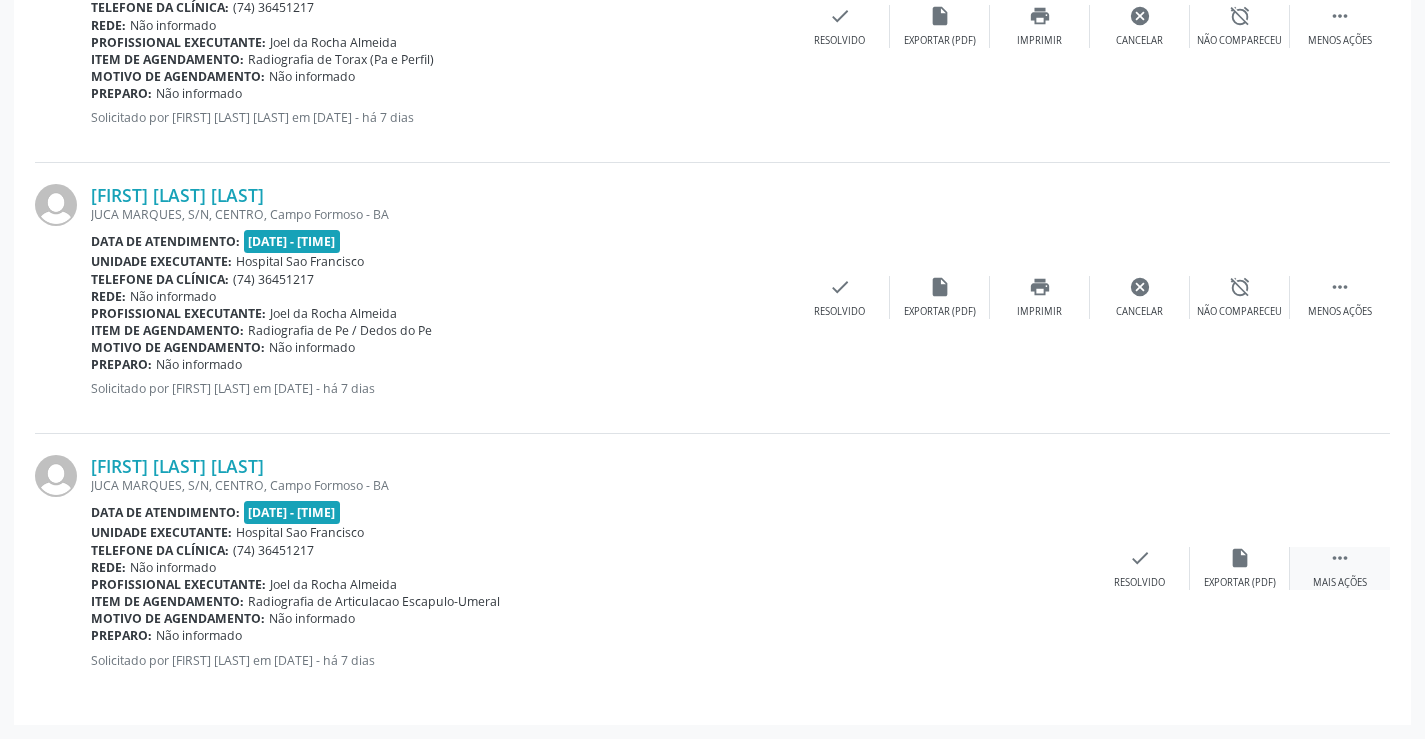 click on "
Mais ações" at bounding box center (1340, 568) 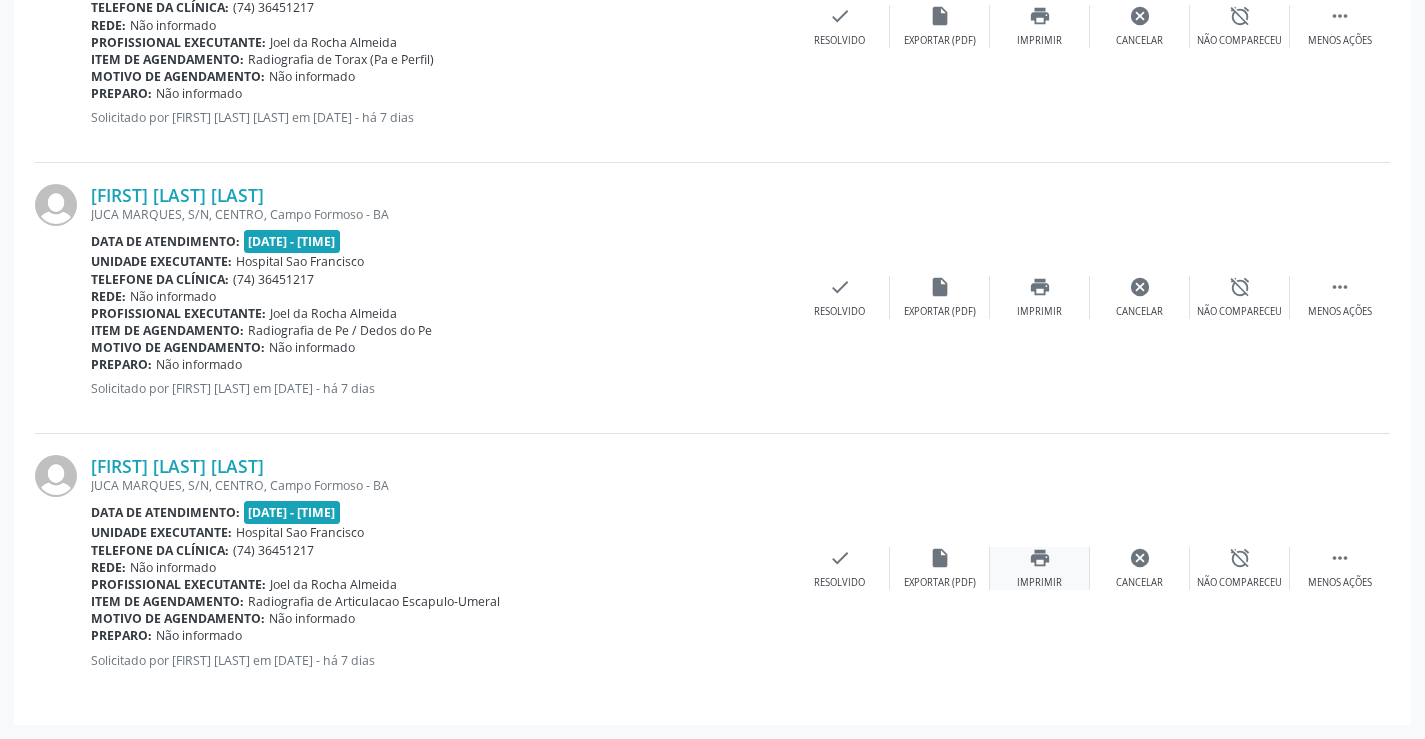 click on "print
Imprimir" at bounding box center [1040, 568] 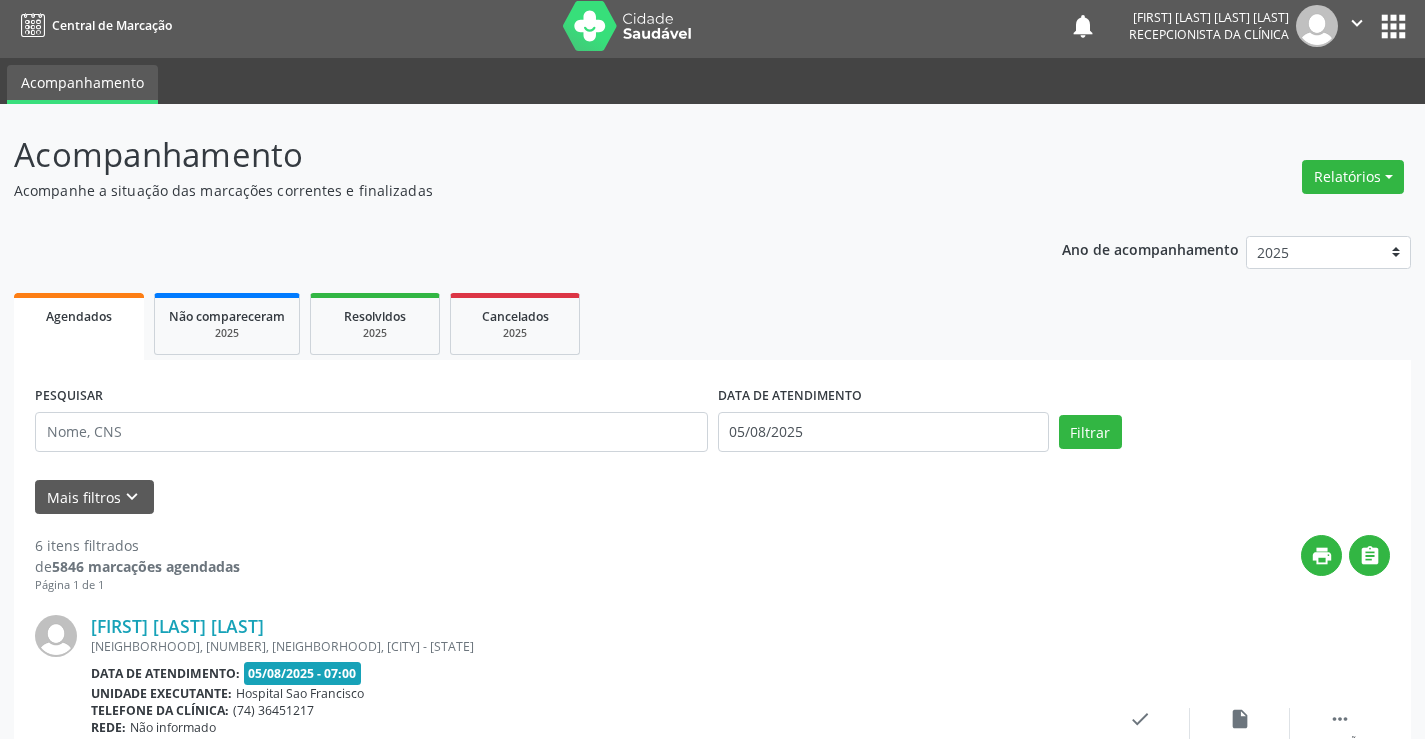 scroll, scrollTop: 0, scrollLeft: 0, axis: both 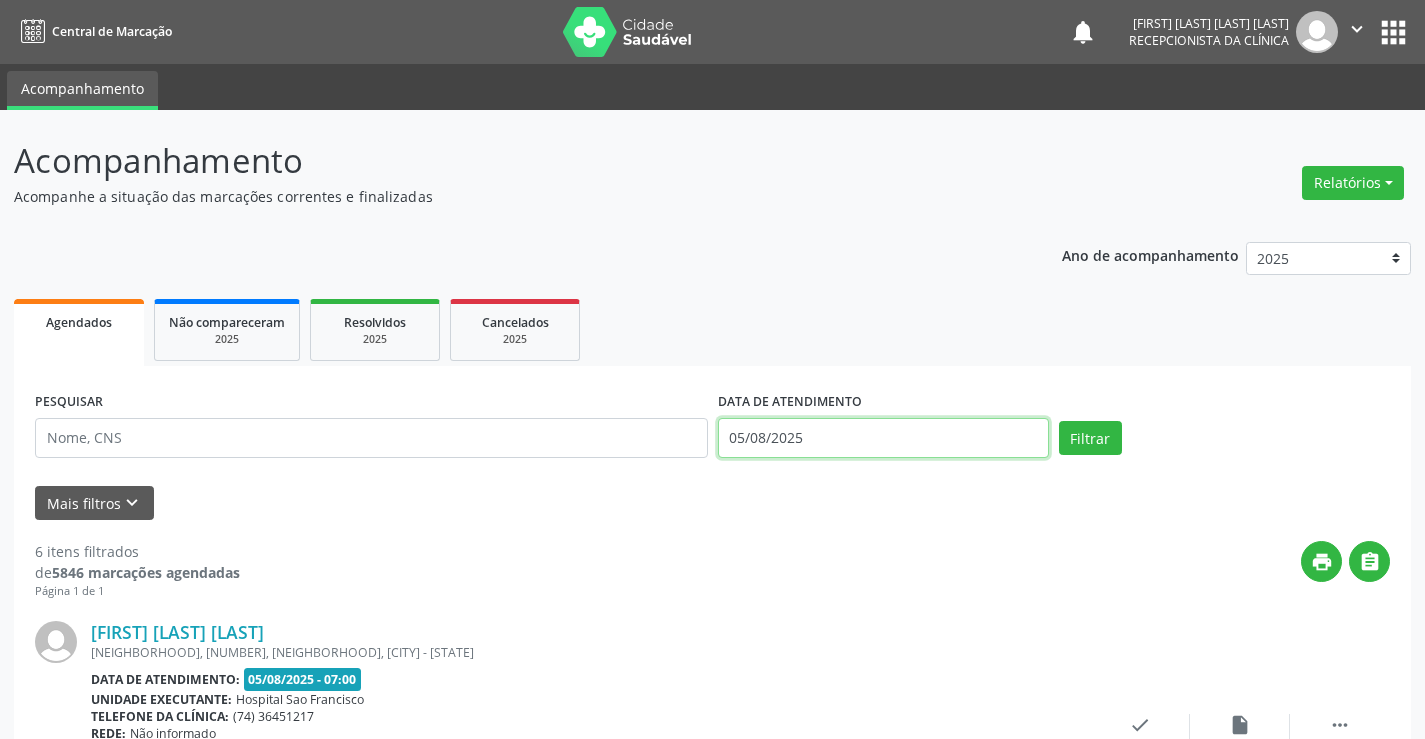 click on "05/08/2025" at bounding box center [883, 438] 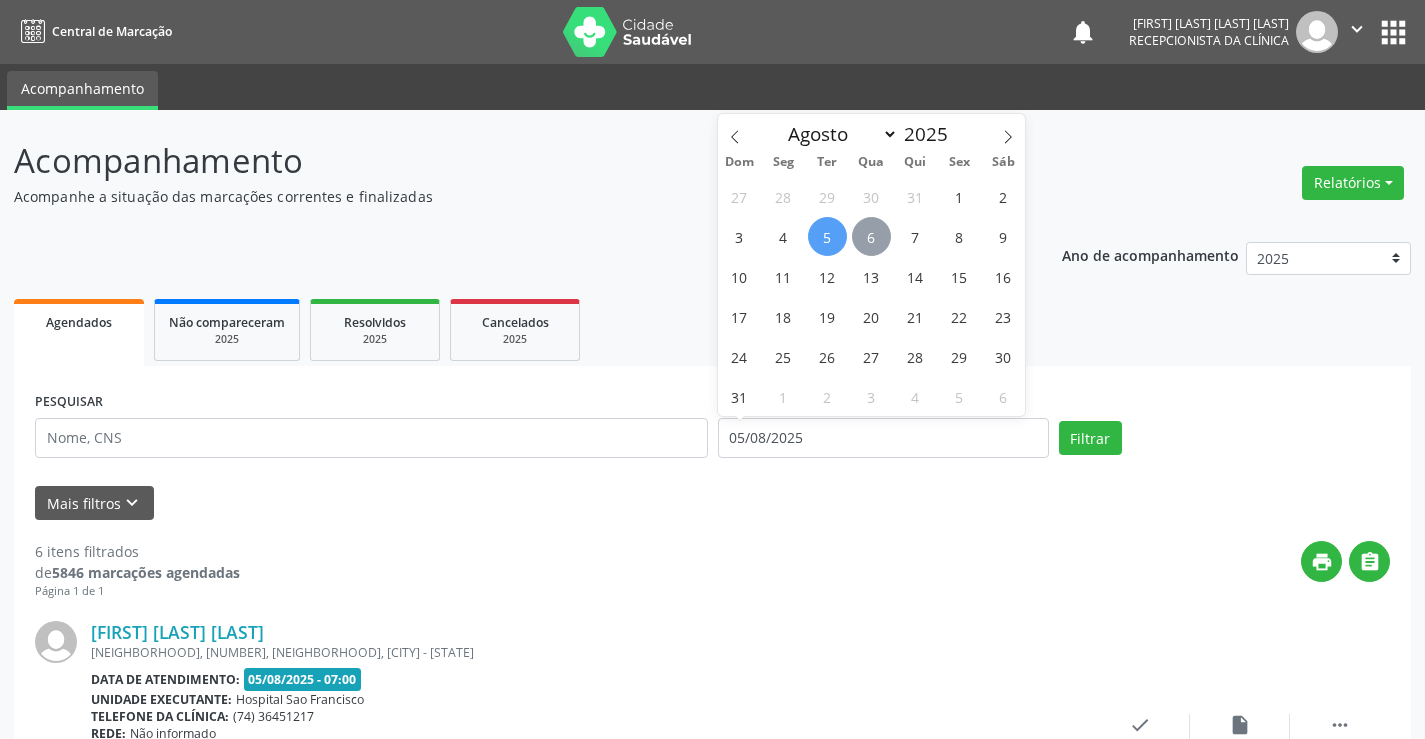 click on "6" at bounding box center [871, 236] 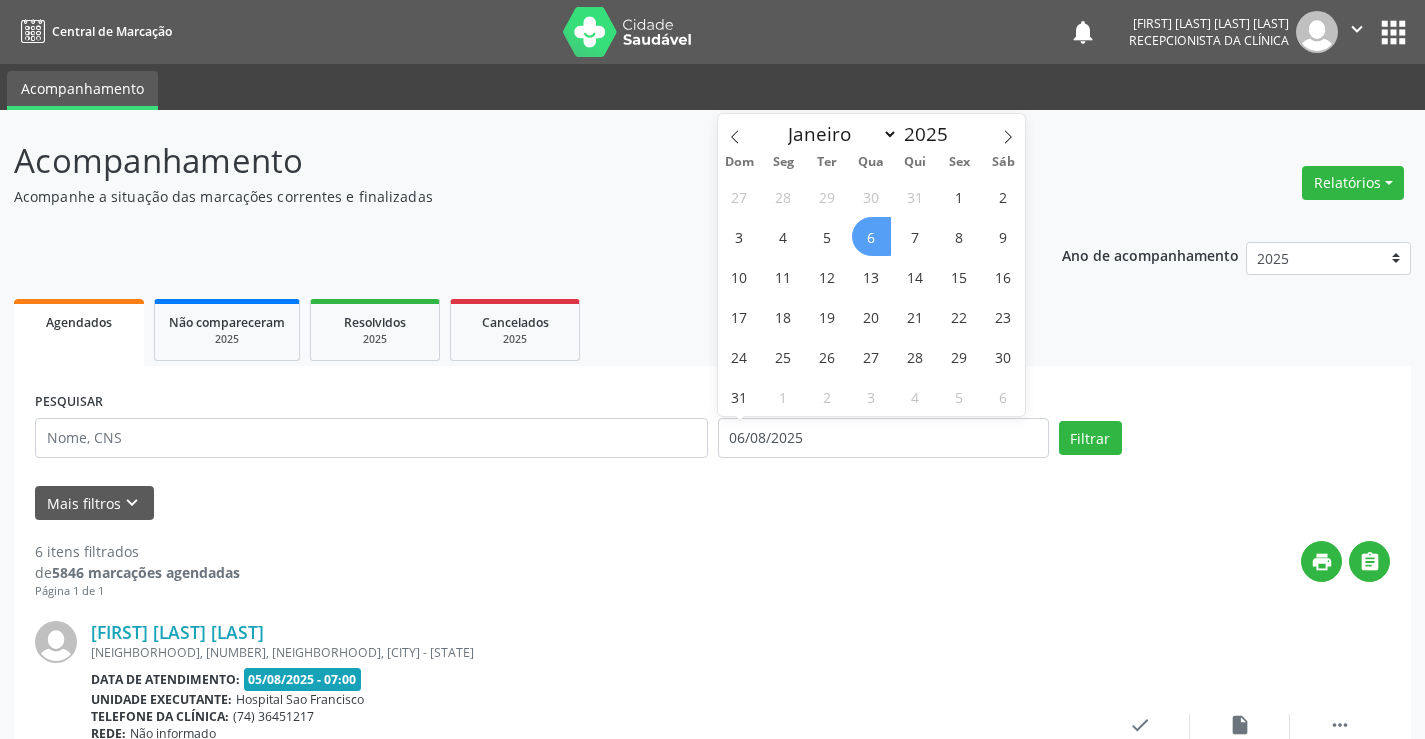 click on "6" at bounding box center (871, 236) 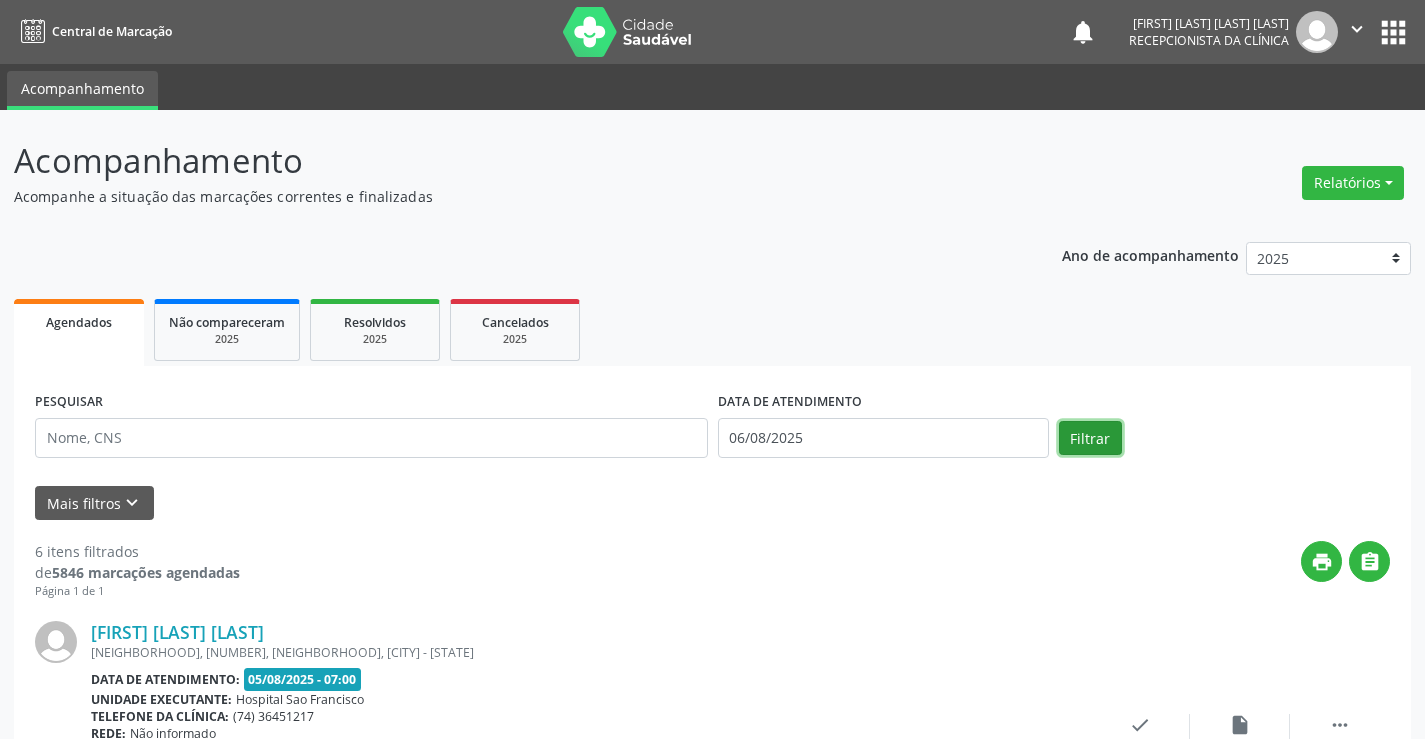 click on "Filtrar" at bounding box center (1090, 438) 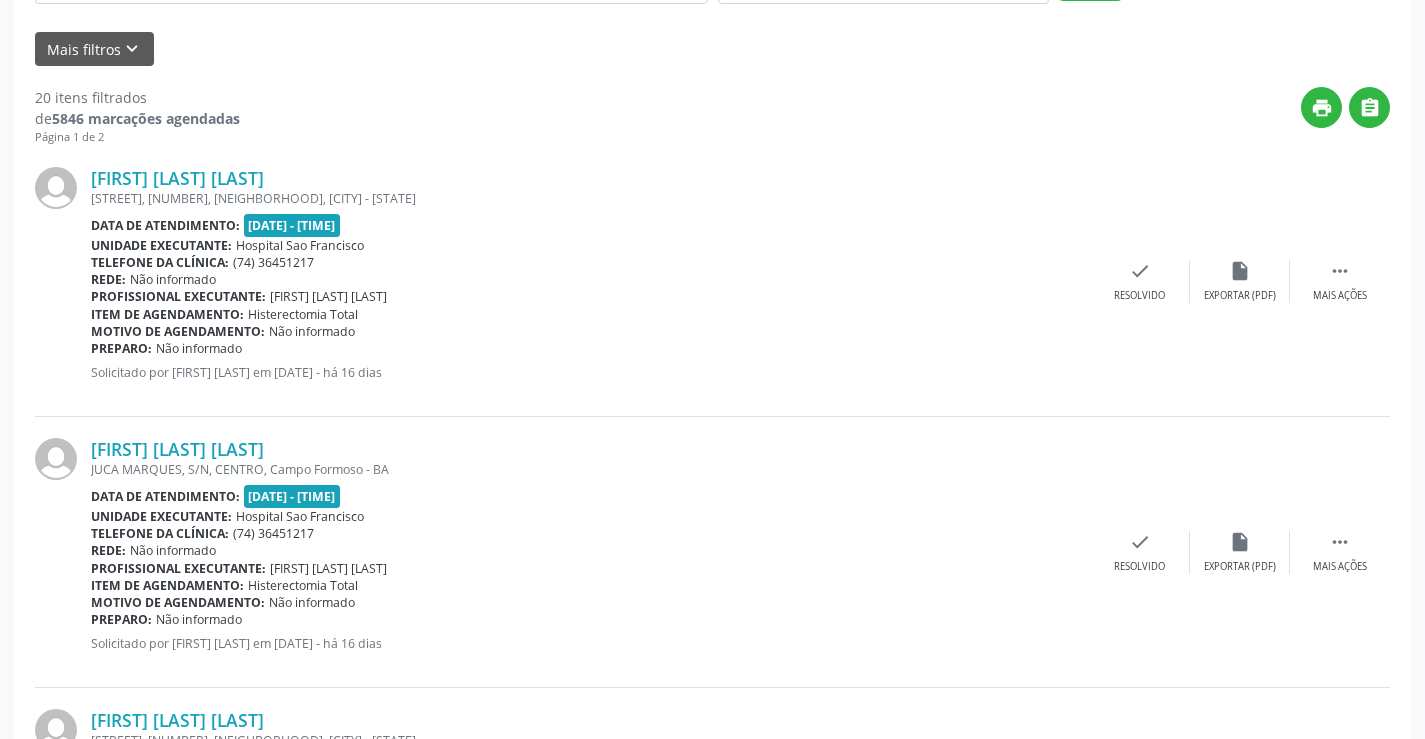 scroll, scrollTop: 700, scrollLeft: 0, axis: vertical 